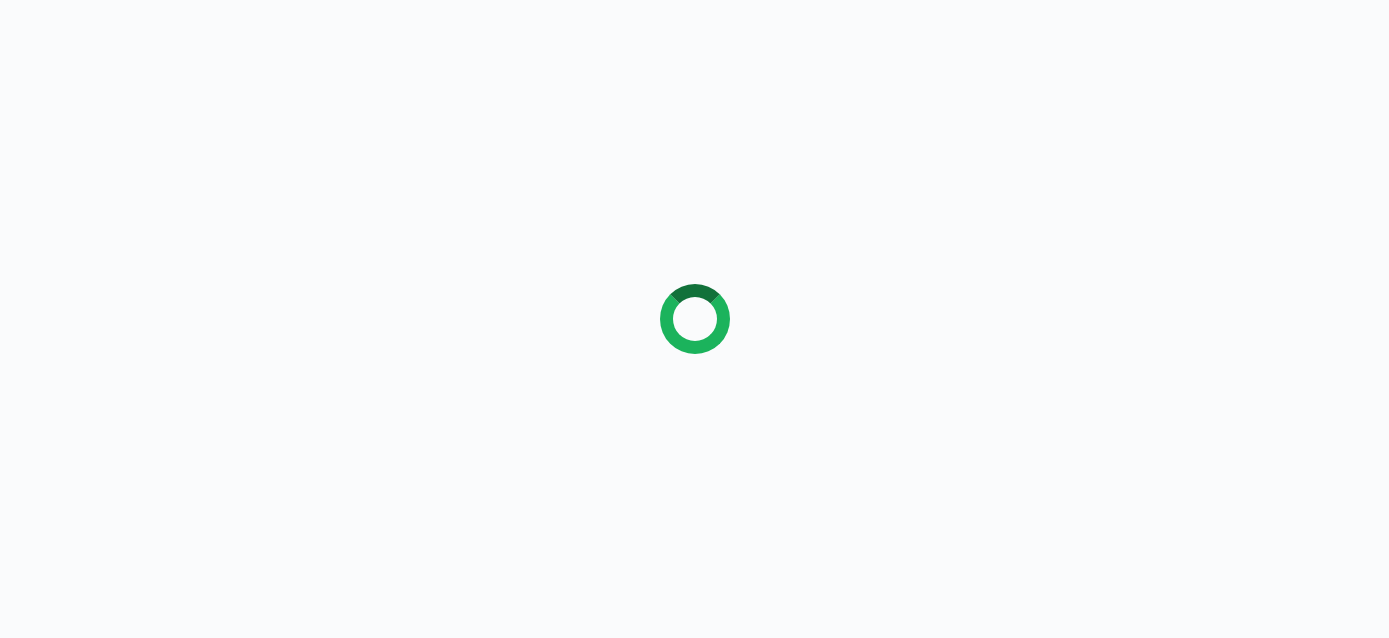 scroll, scrollTop: 0, scrollLeft: 0, axis: both 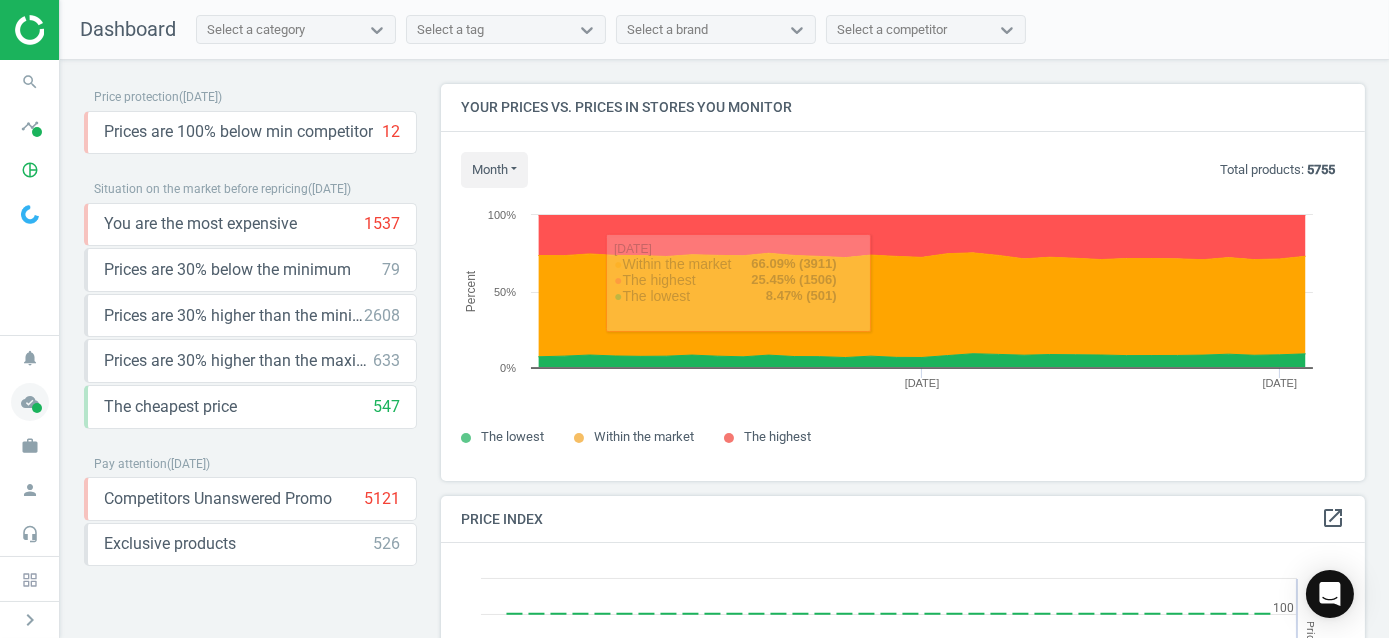 click on "cloud_done" at bounding box center [30, 402] 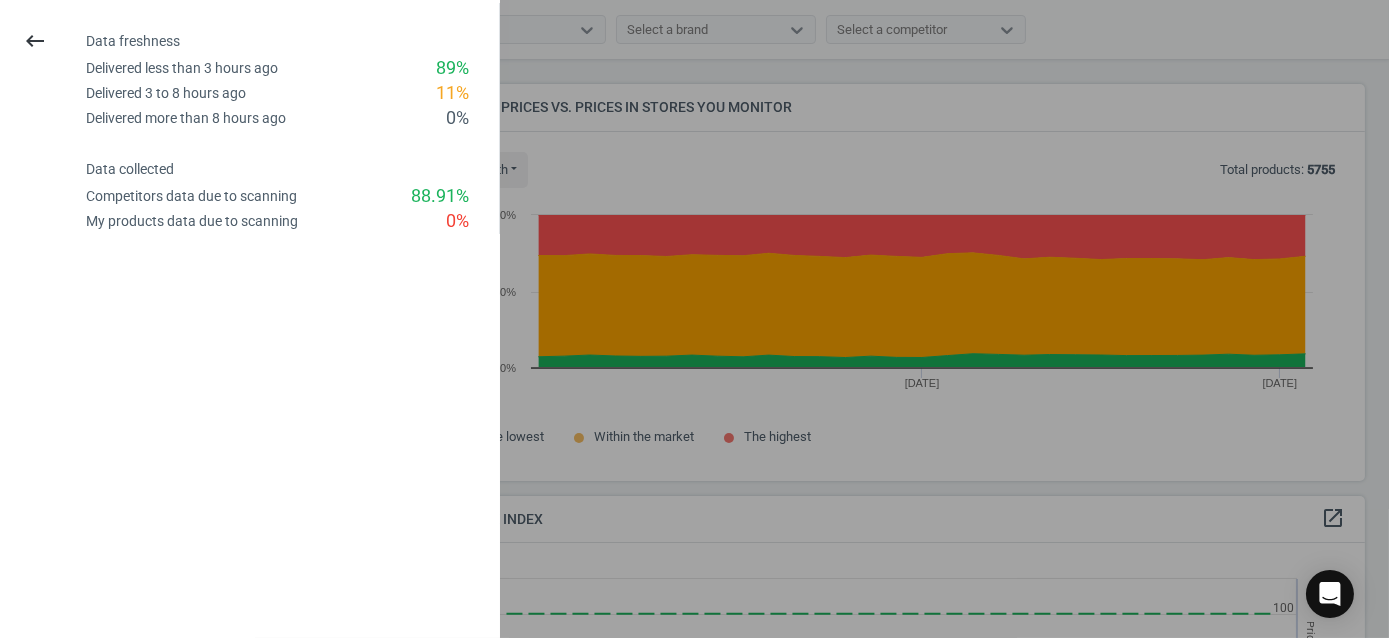 click at bounding box center (694, 319) 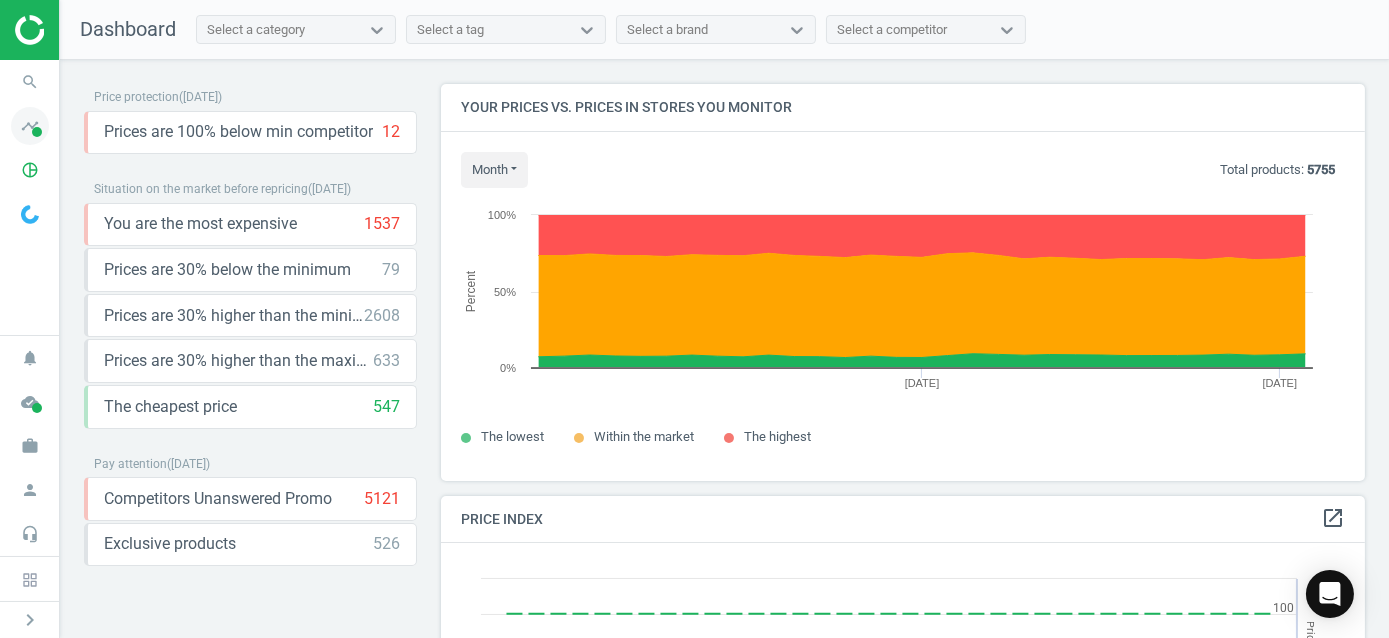 click at bounding box center (37, 132) 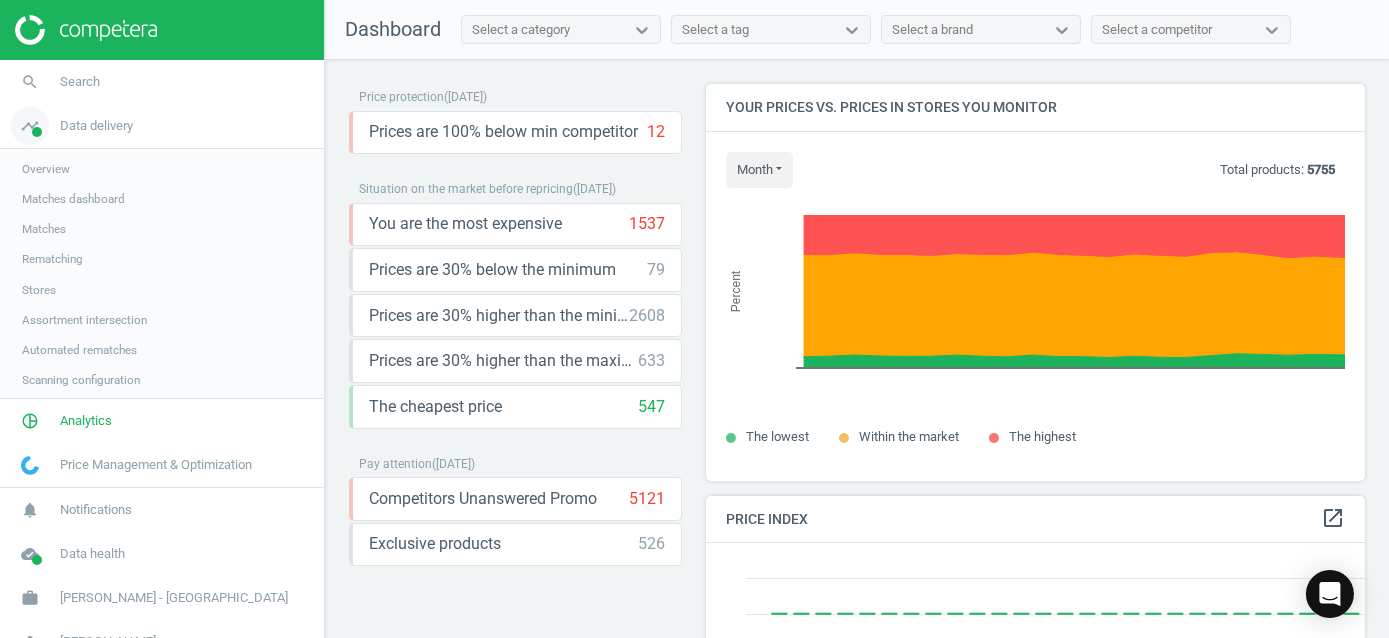 scroll, scrollTop: 426, scrollLeft: 897, axis: both 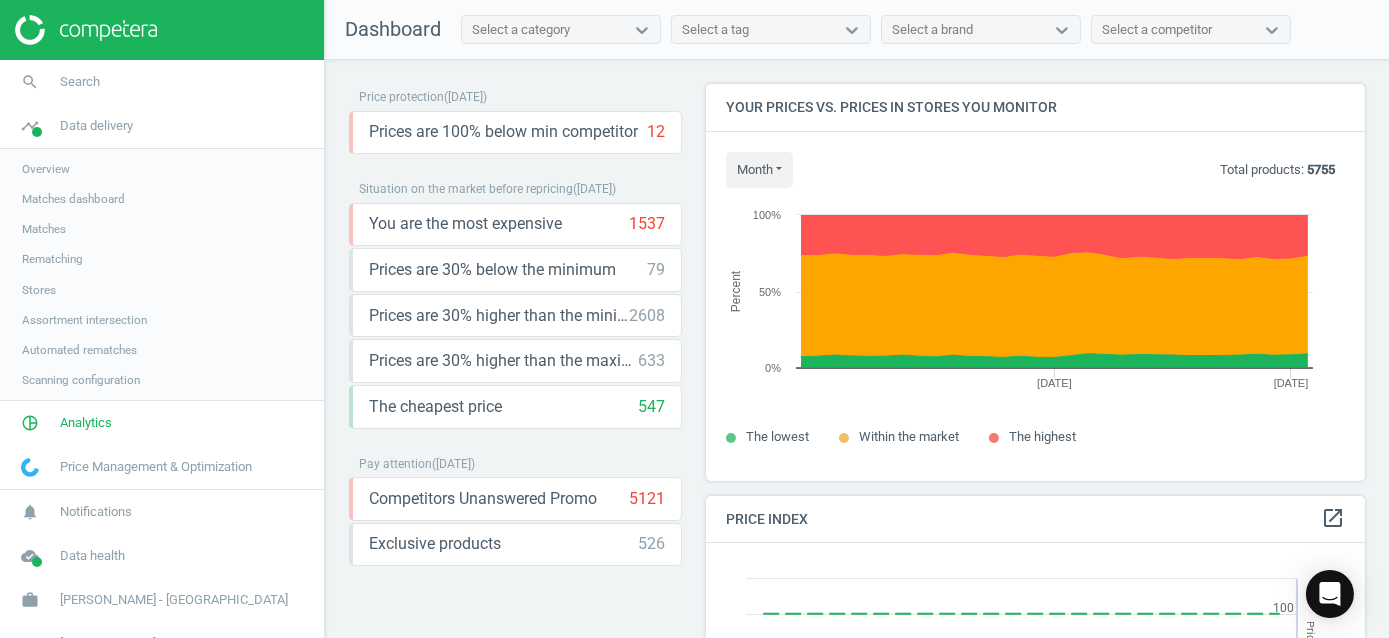 click on "Stores" at bounding box center [39, 290] 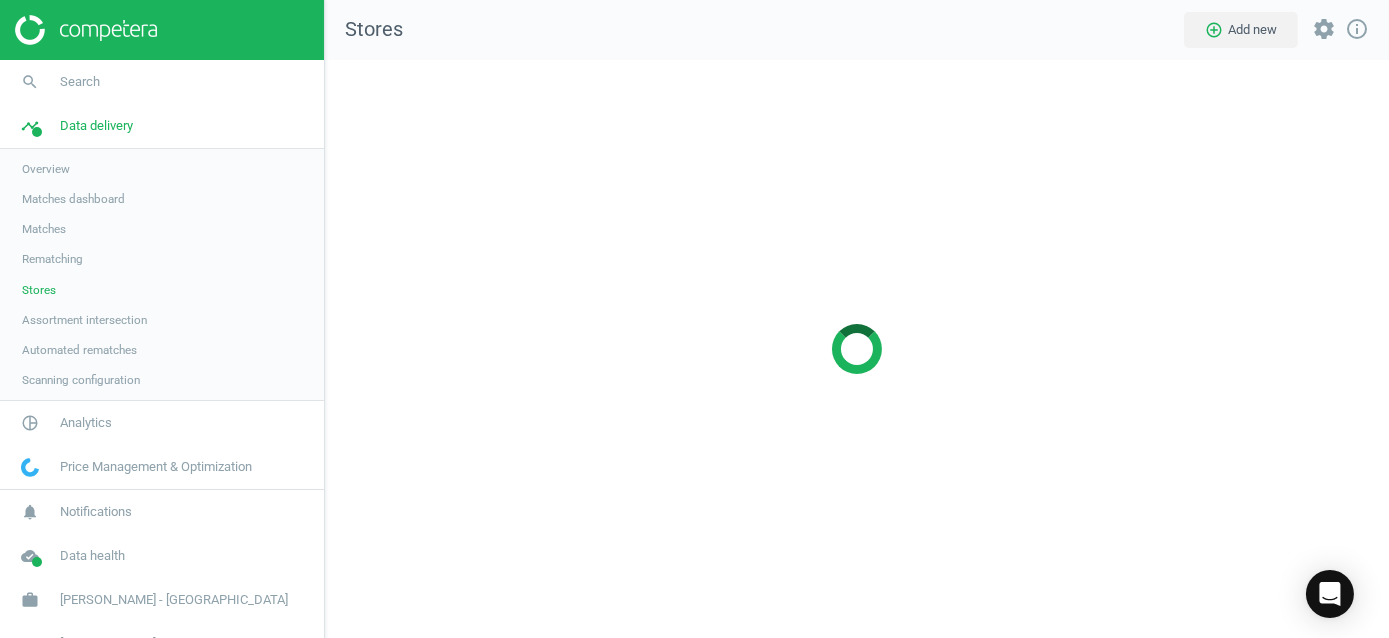 scroll, scrollTop: 10, scrollLeft: 9, axis: both 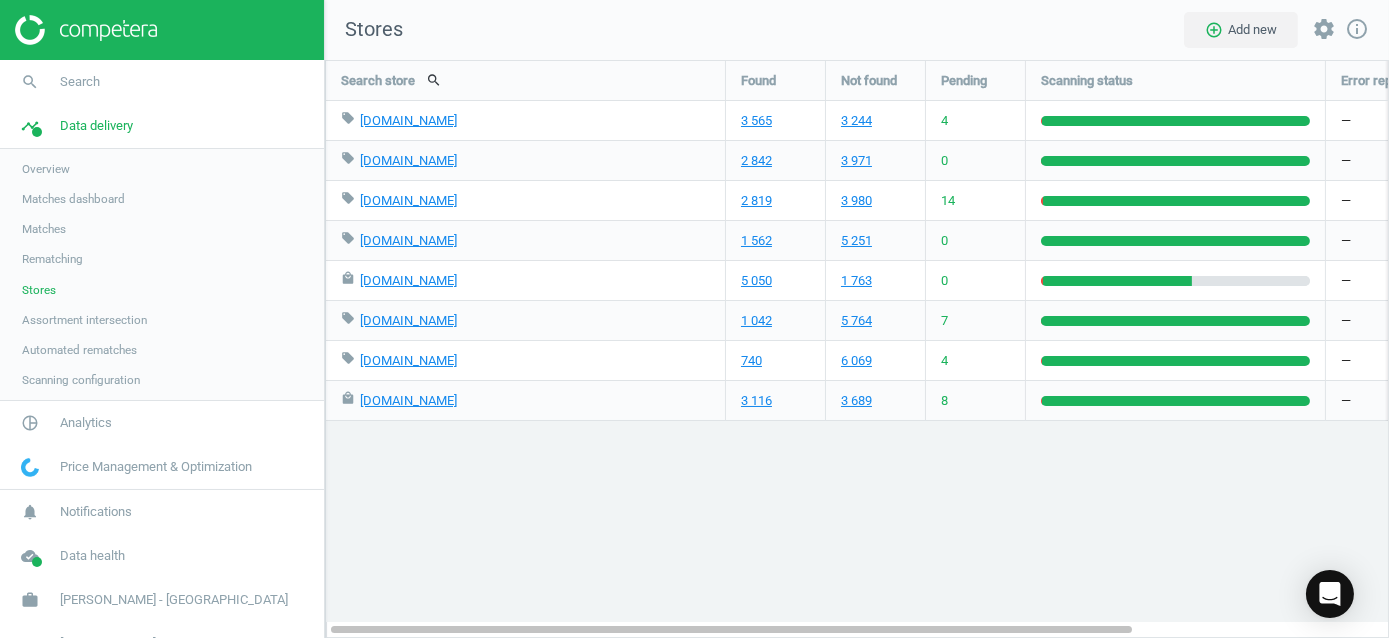 click at bounding box center [162, 30] 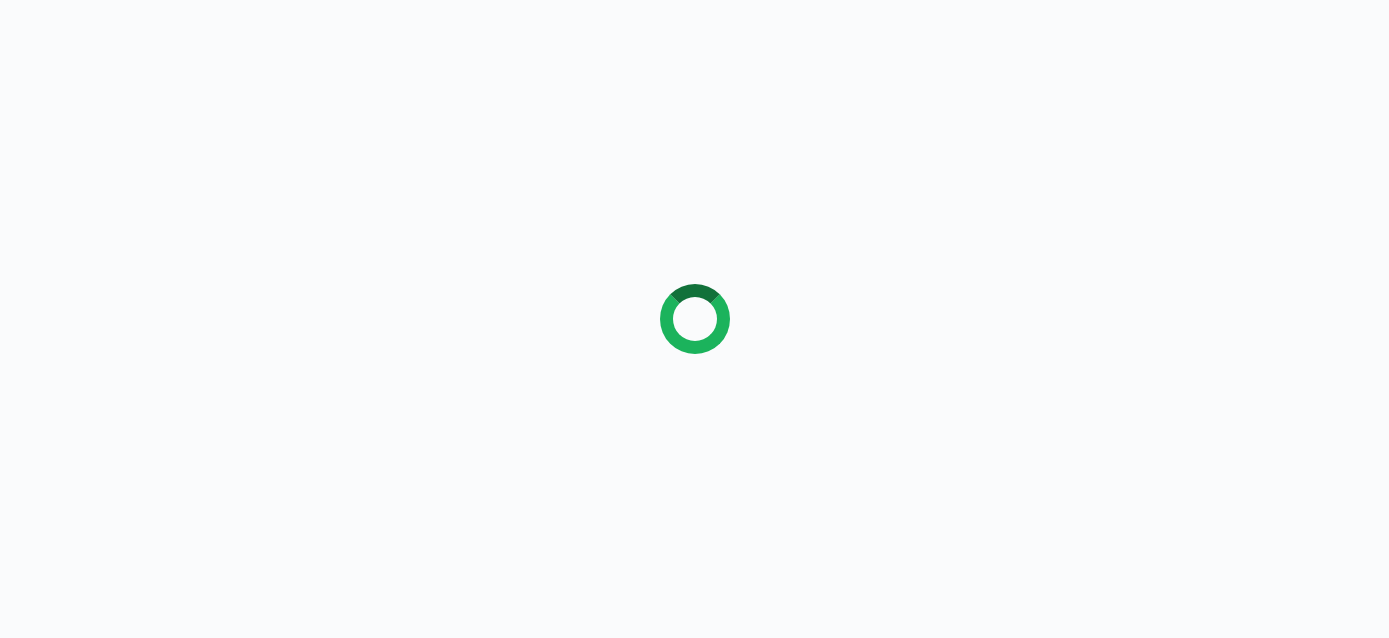scroll, scrollTop: 0, scrollLeft: 0, axis: both 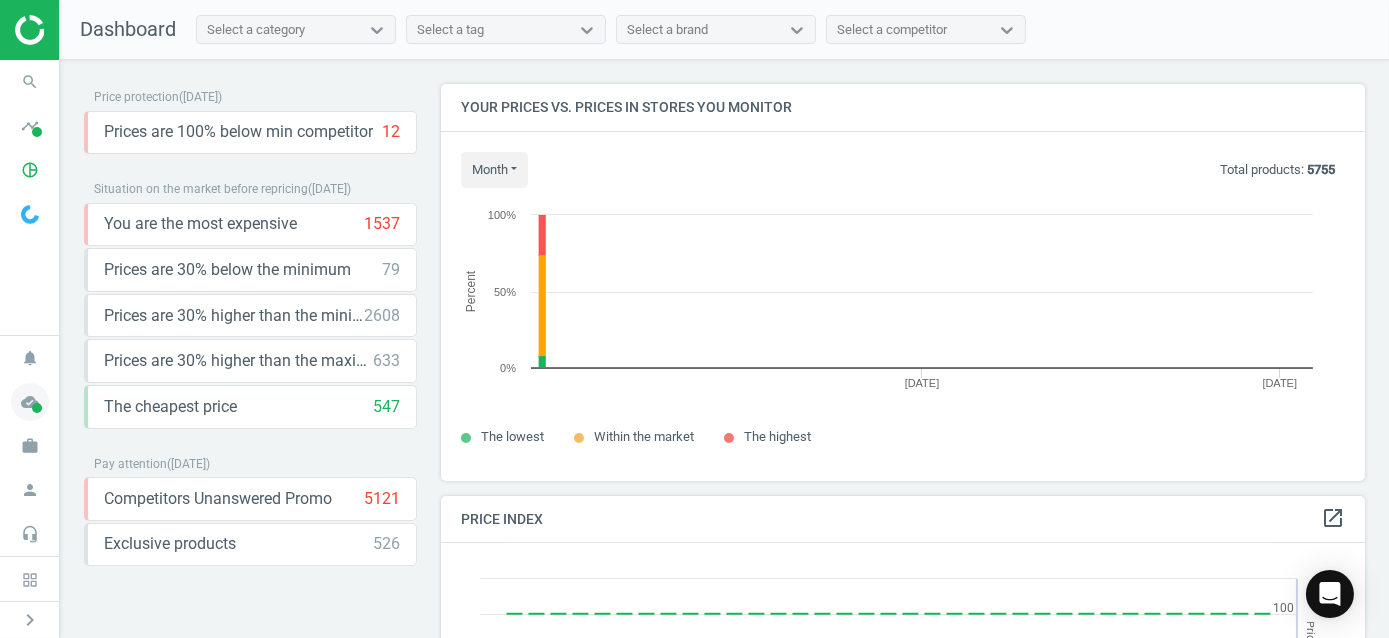click at bounding box center [37, 408] 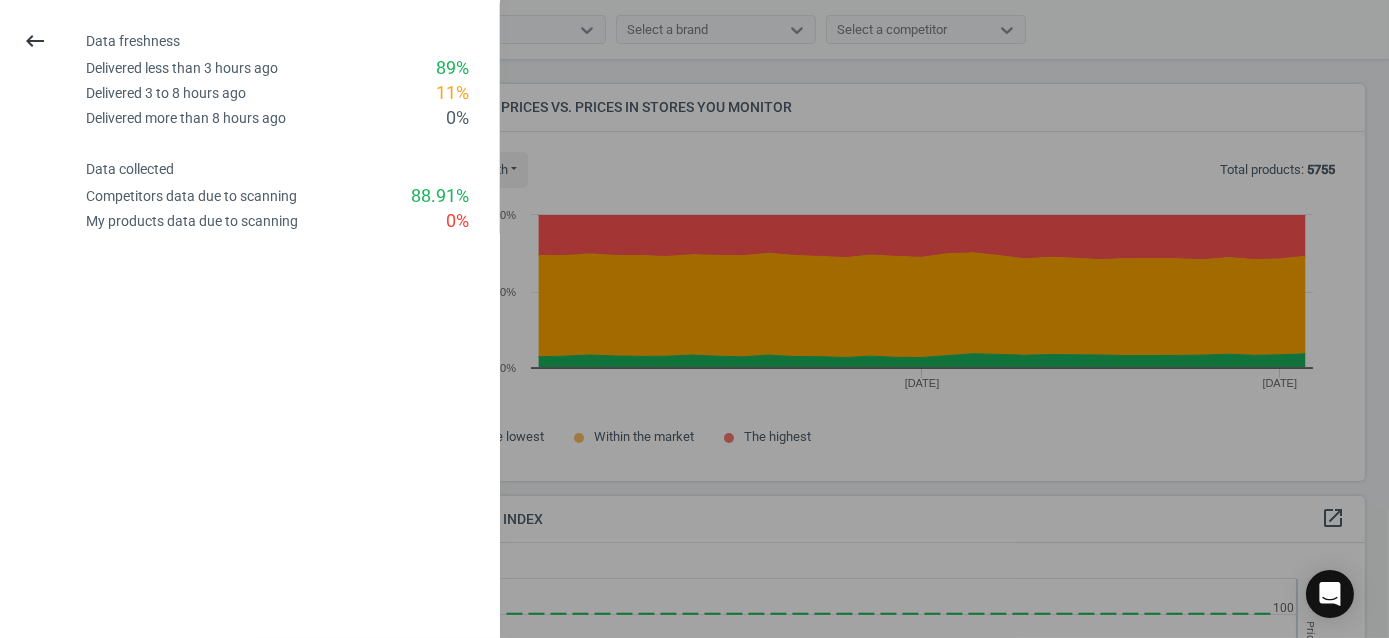 click at bounding box center (694, 319) 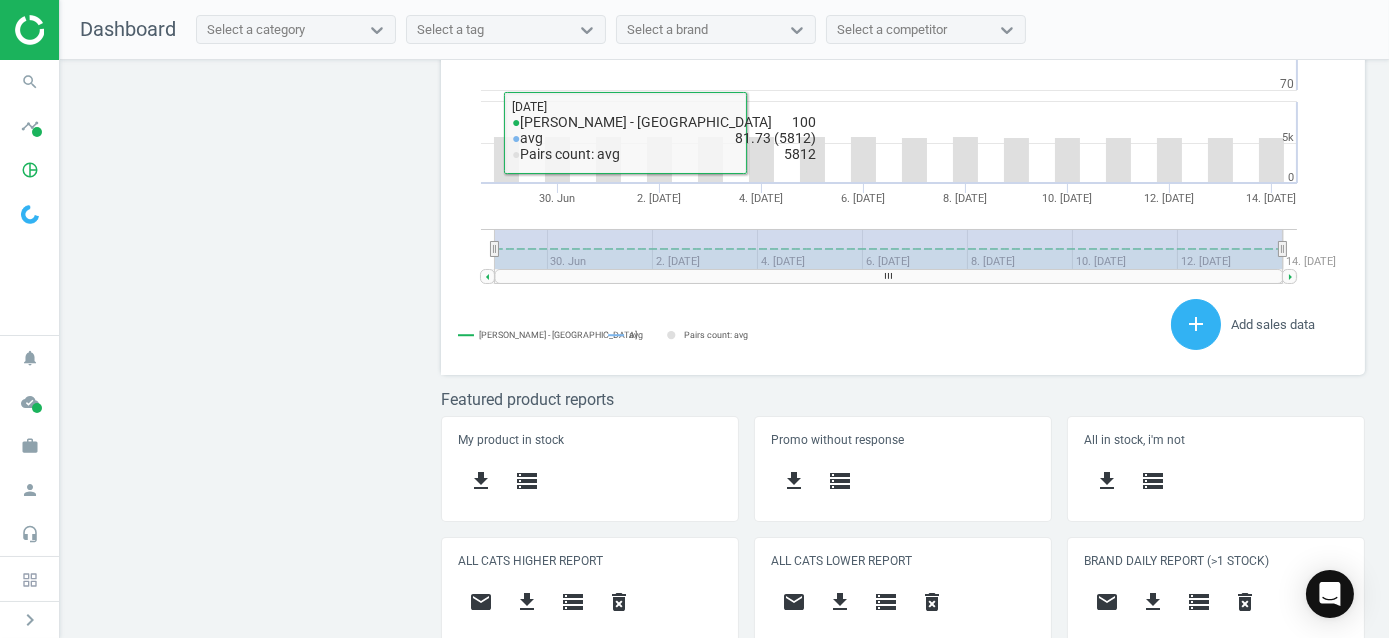 scroll, scrollTop: 800, scrollLeft: 0, axis: vertical 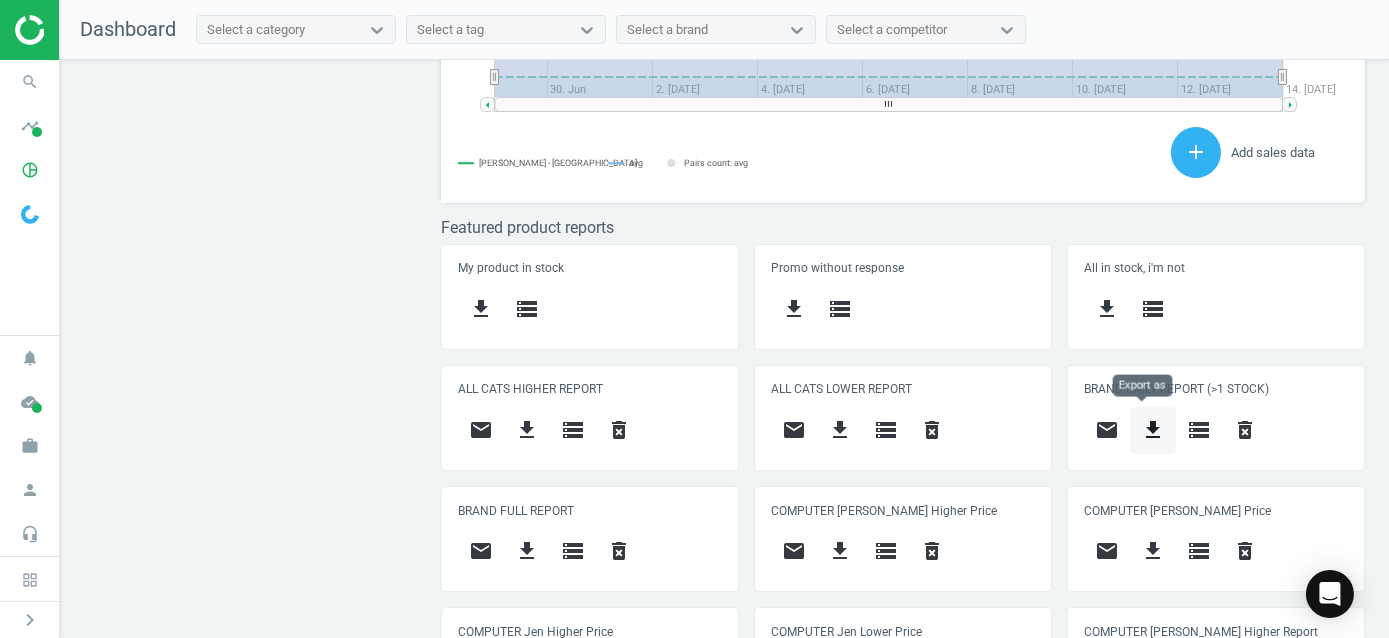 click on "get_app" at bounding box center (1153, 430) 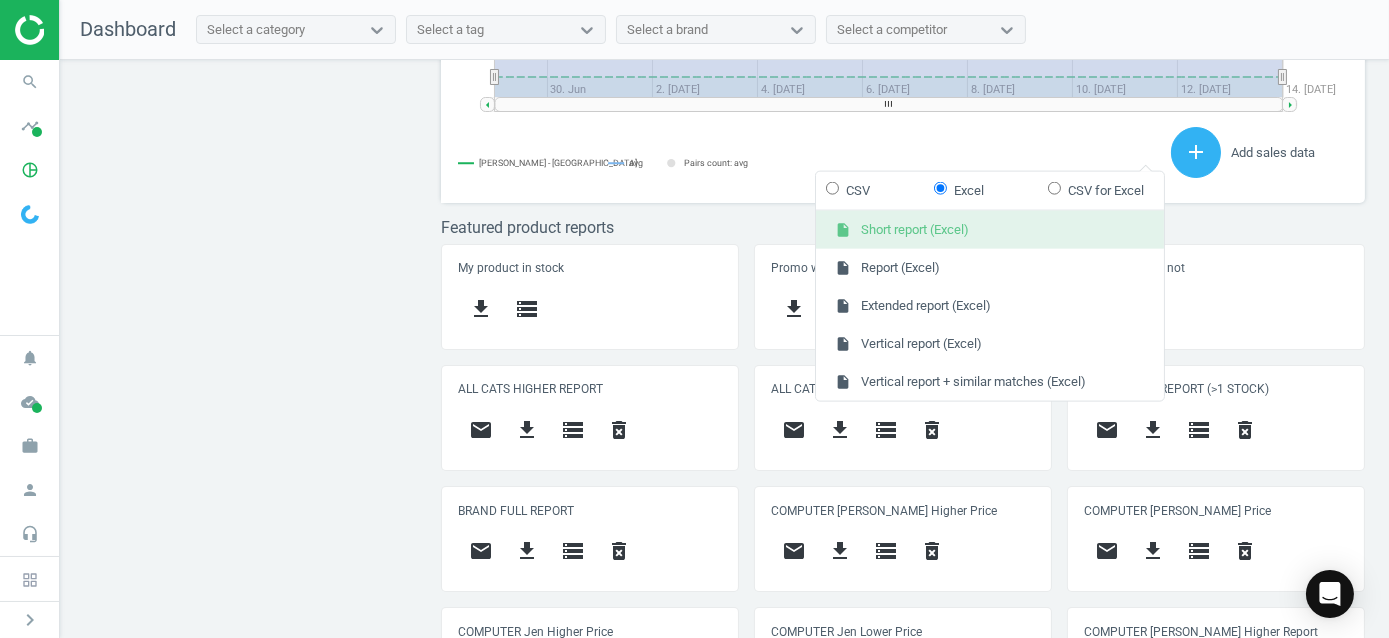 click on "insert_drive_file Short report (Excel)" at bounding box center [990, 230] 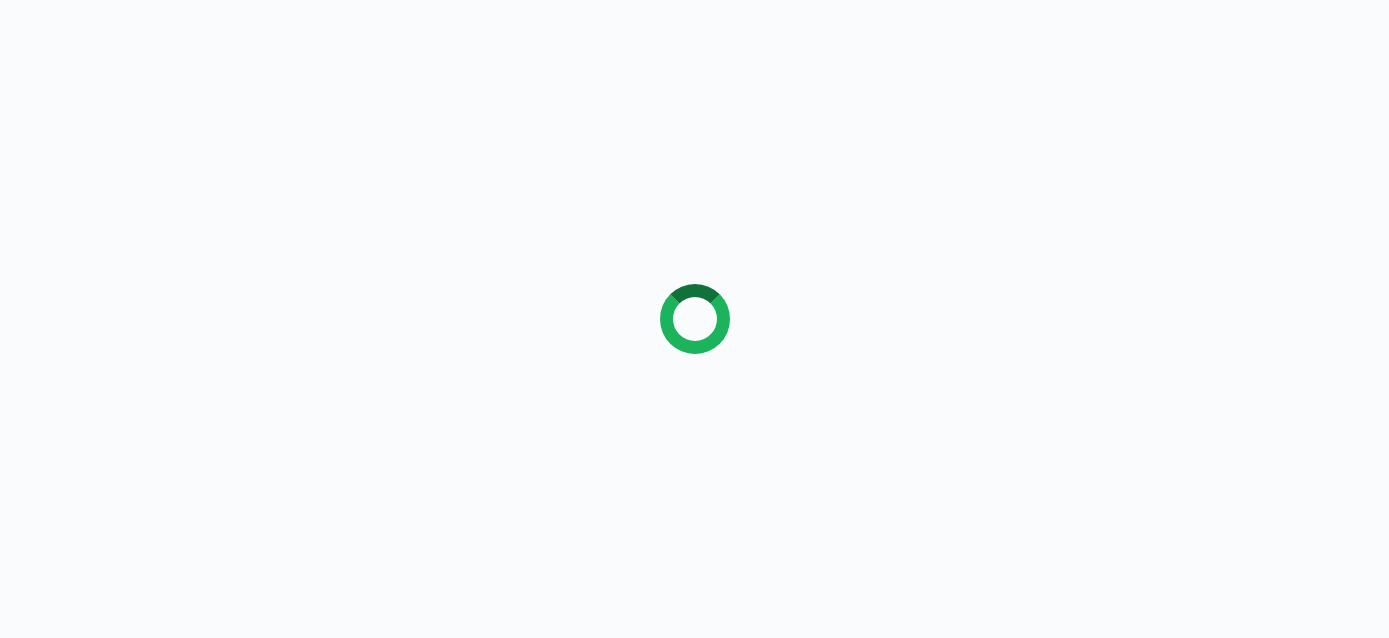 scroll, scrollTop: 0, scrollLeft: 0, axis: both 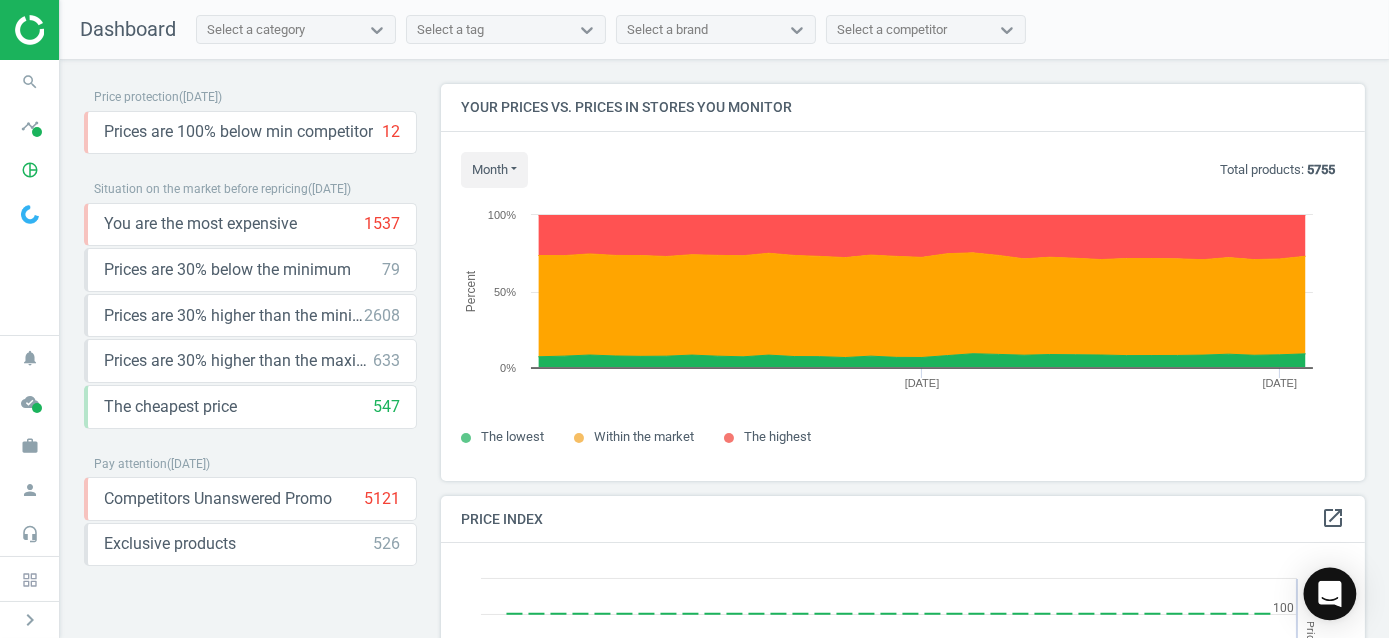 click 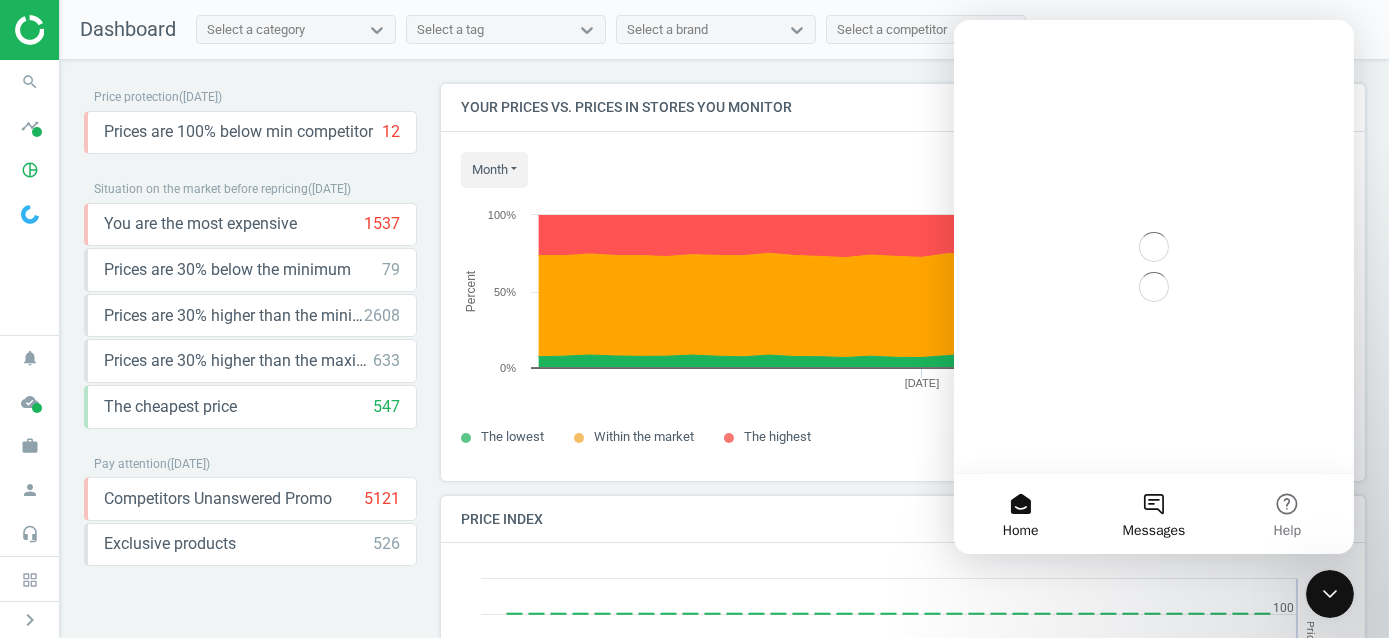 scroll, scrollTop: 0, scrollLeft: 0, axis: both 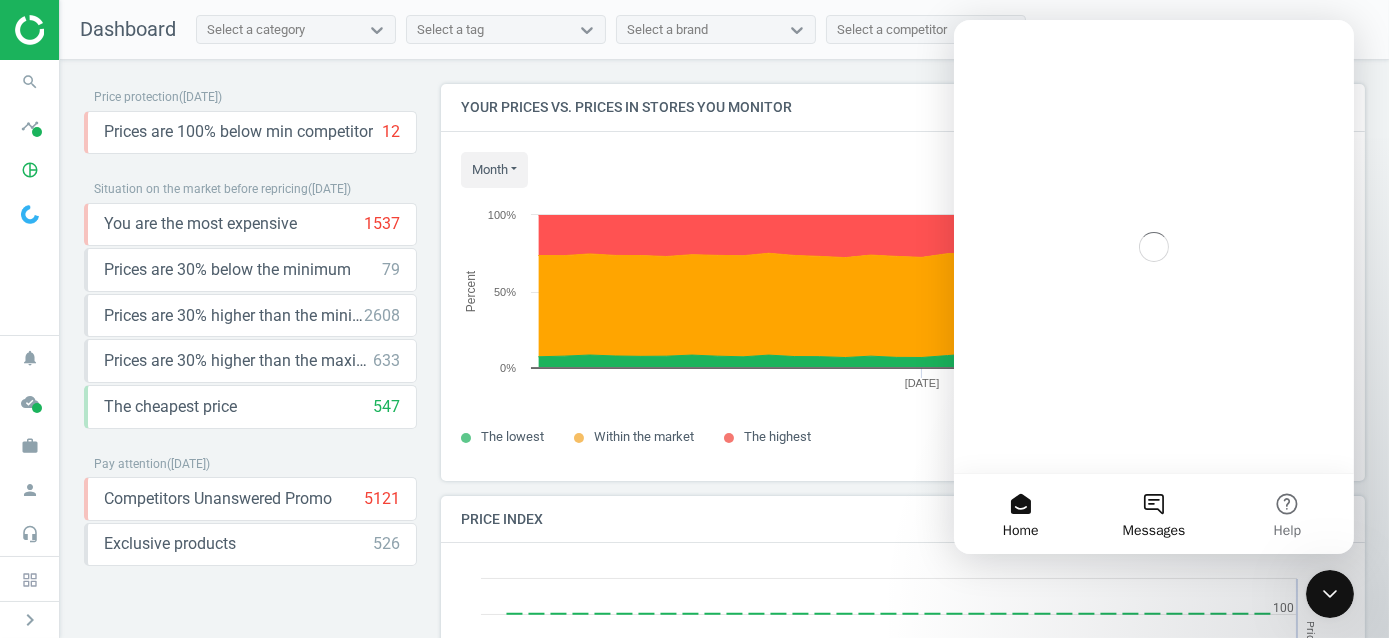 click on "Messages" at bounding box center (1152, 514) 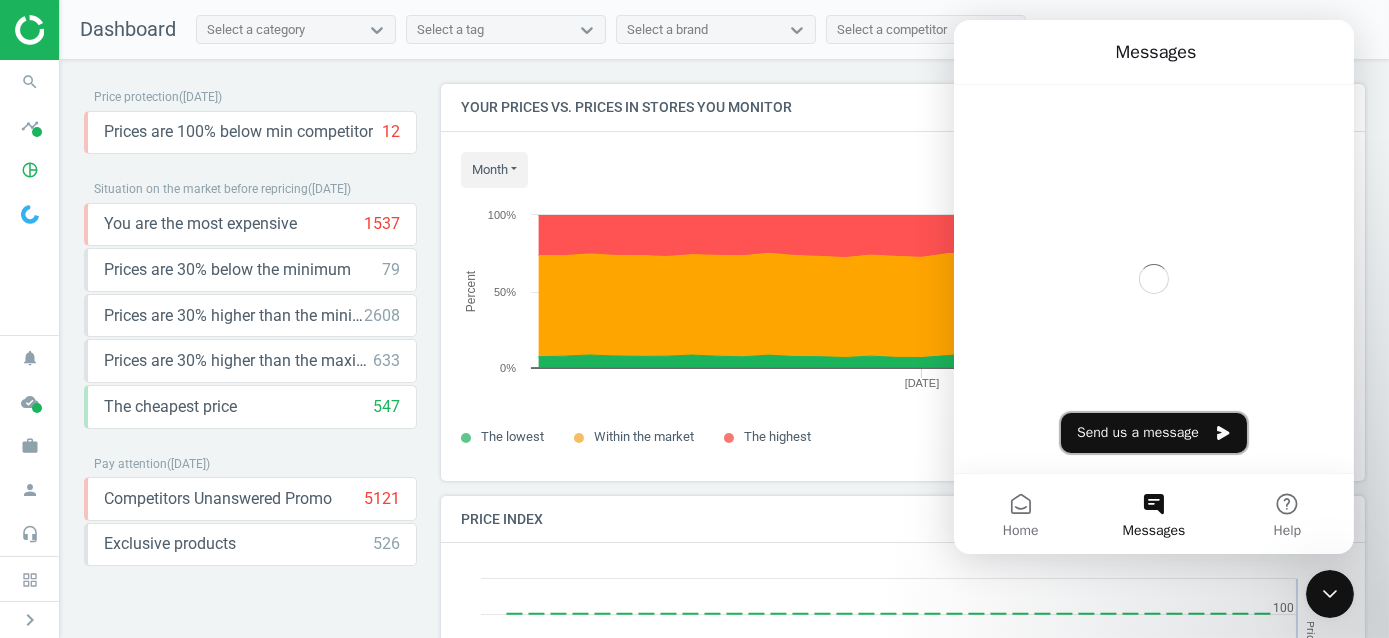 click on "Send us a message" at bounding box center [1153, 433] 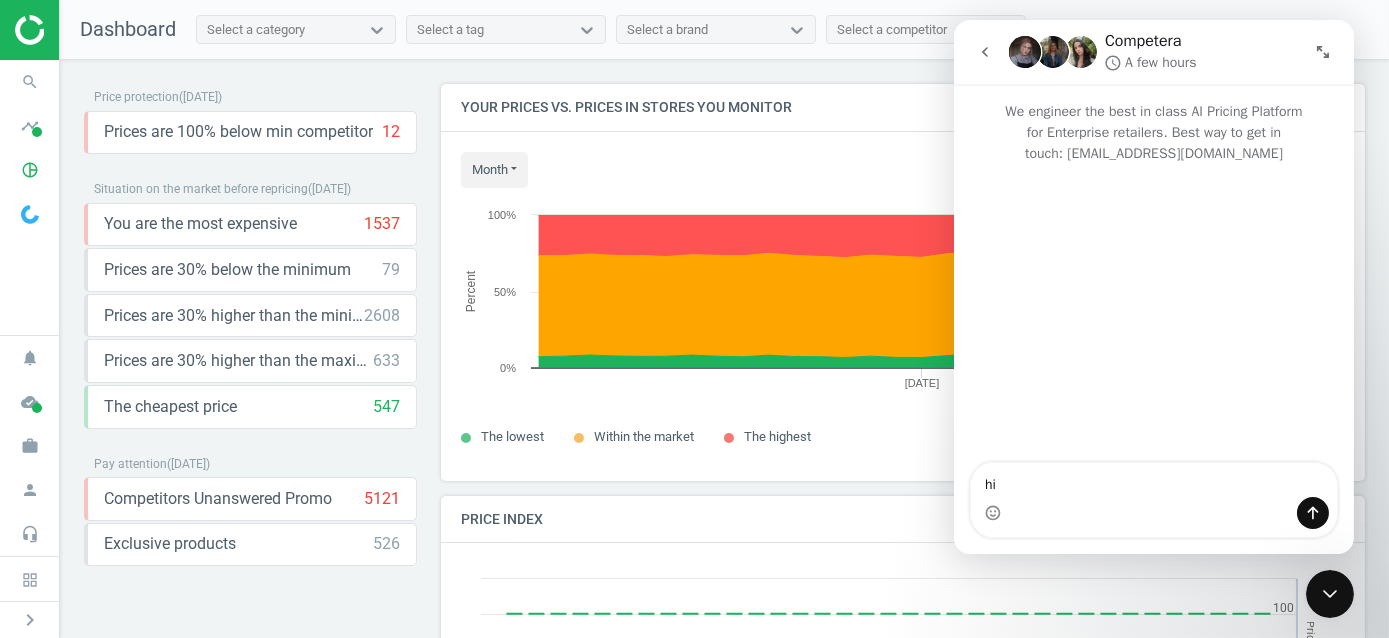 type on "h" 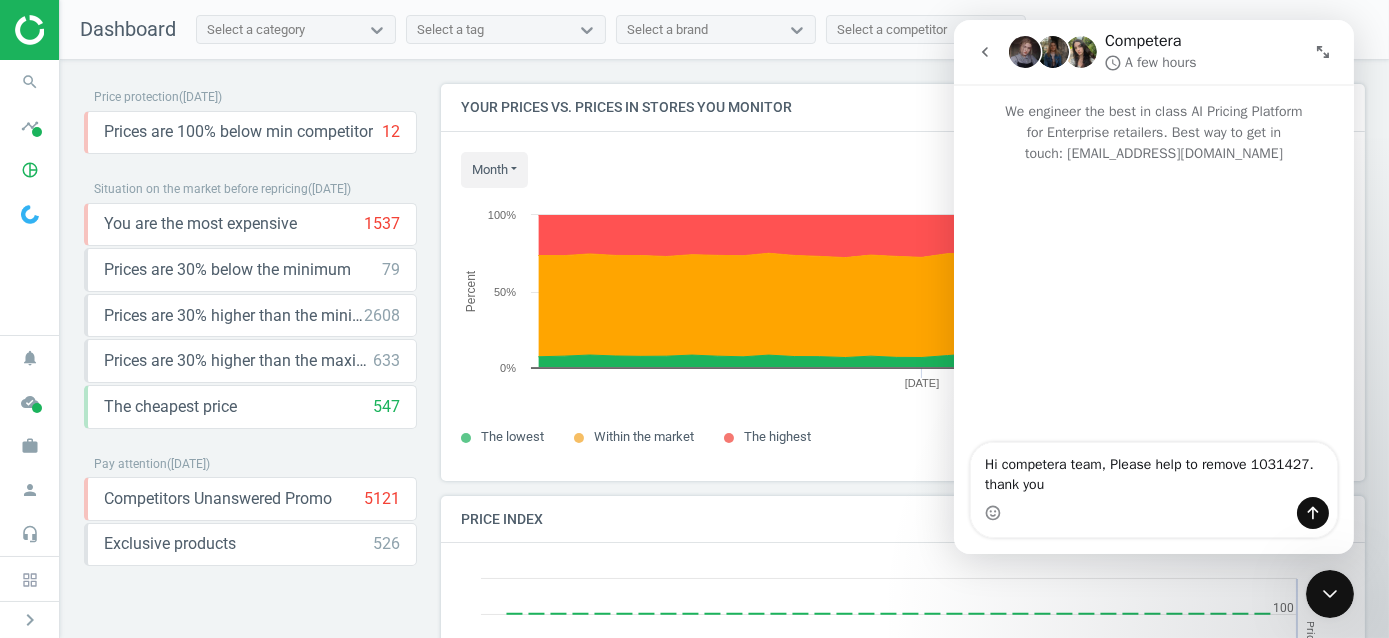 type on "Hi competera team, Please help to remove 1031427. thank you." 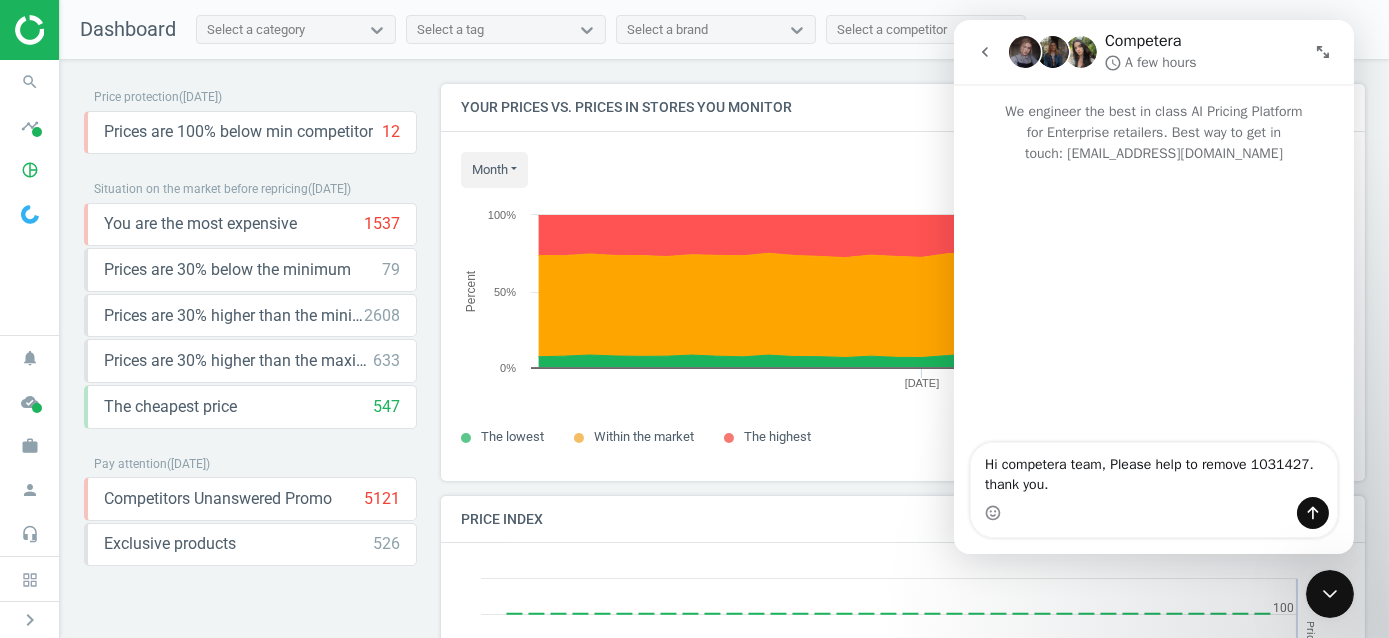 type 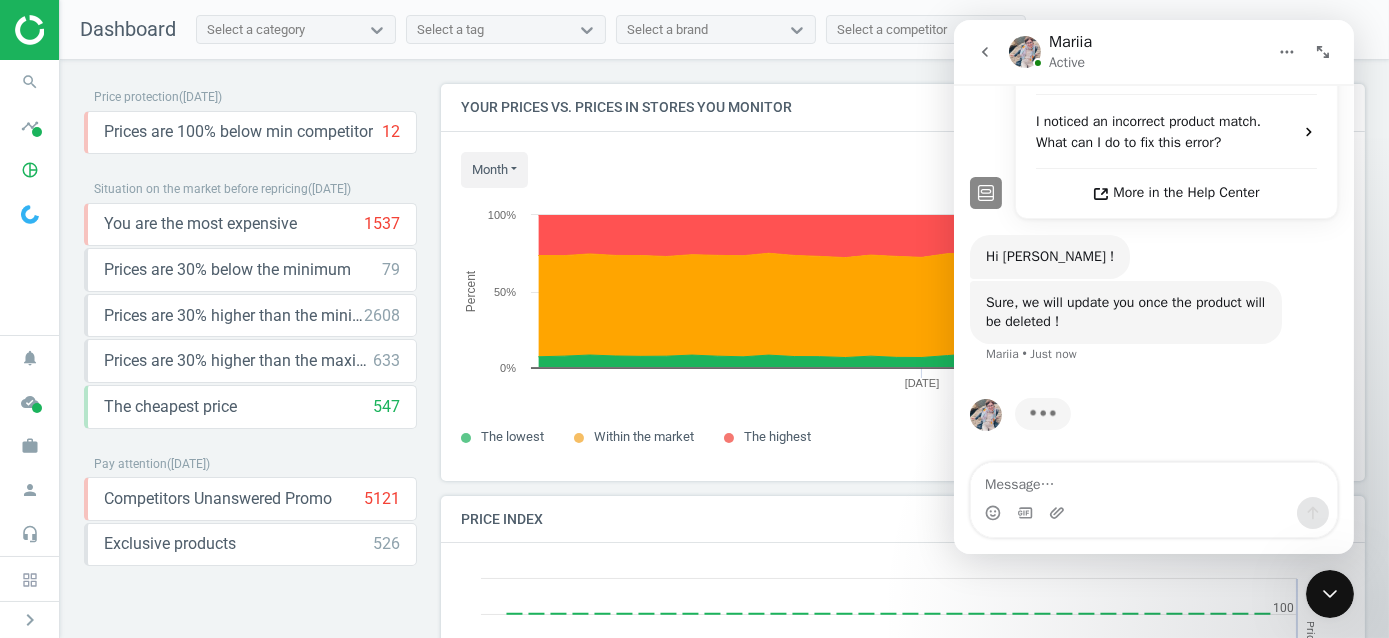 scroll, scrollTop: 398, scrollLeft: 0, axis: vertical 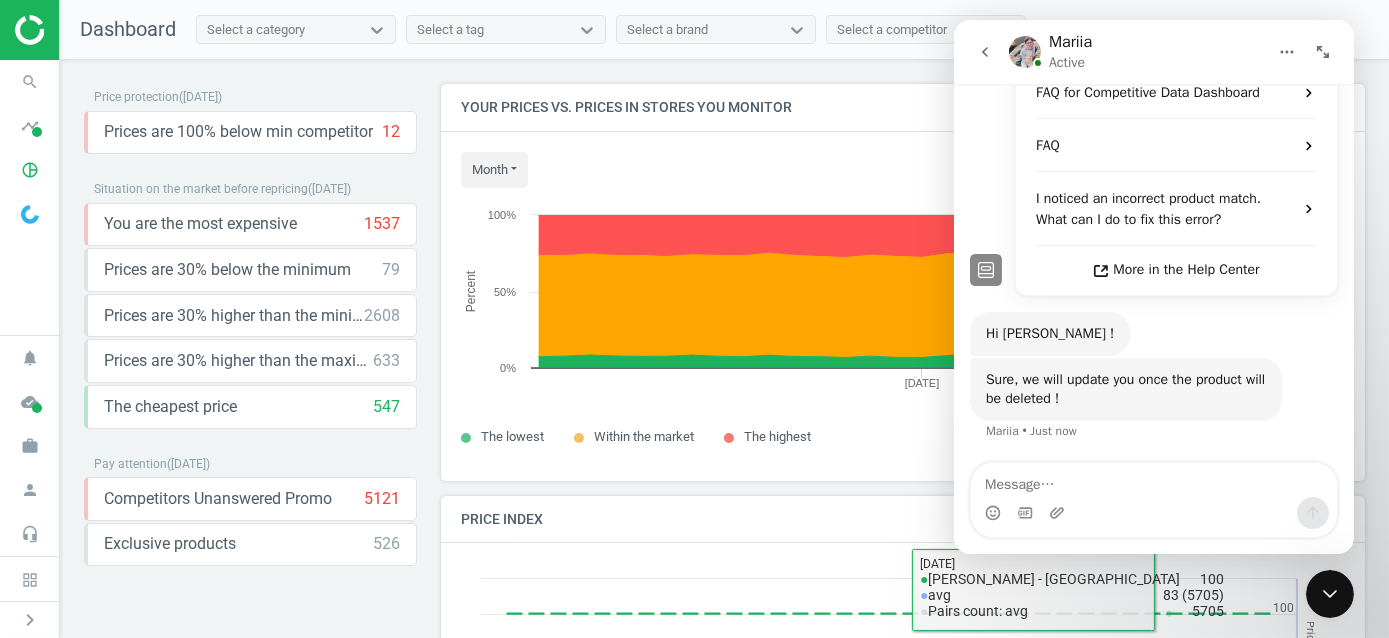 click at bounding box center [1329, 593] 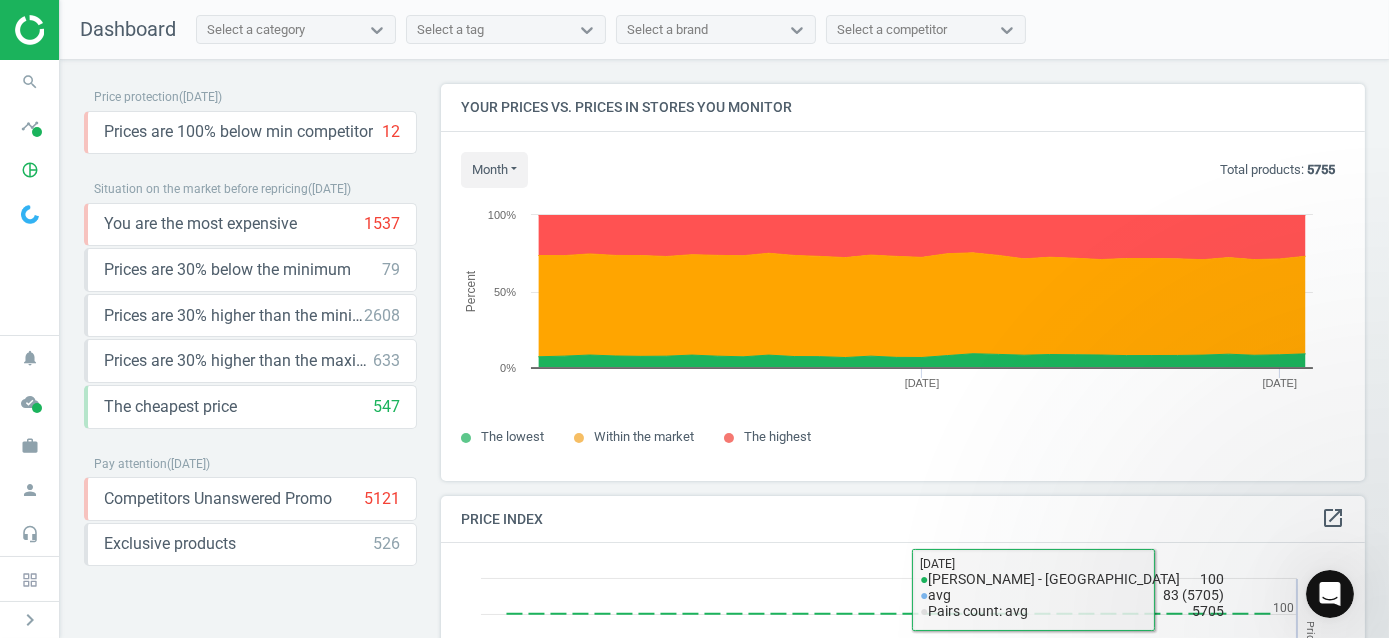 scroll, scrollTop: 0, scrollLeft: 0, axis: both 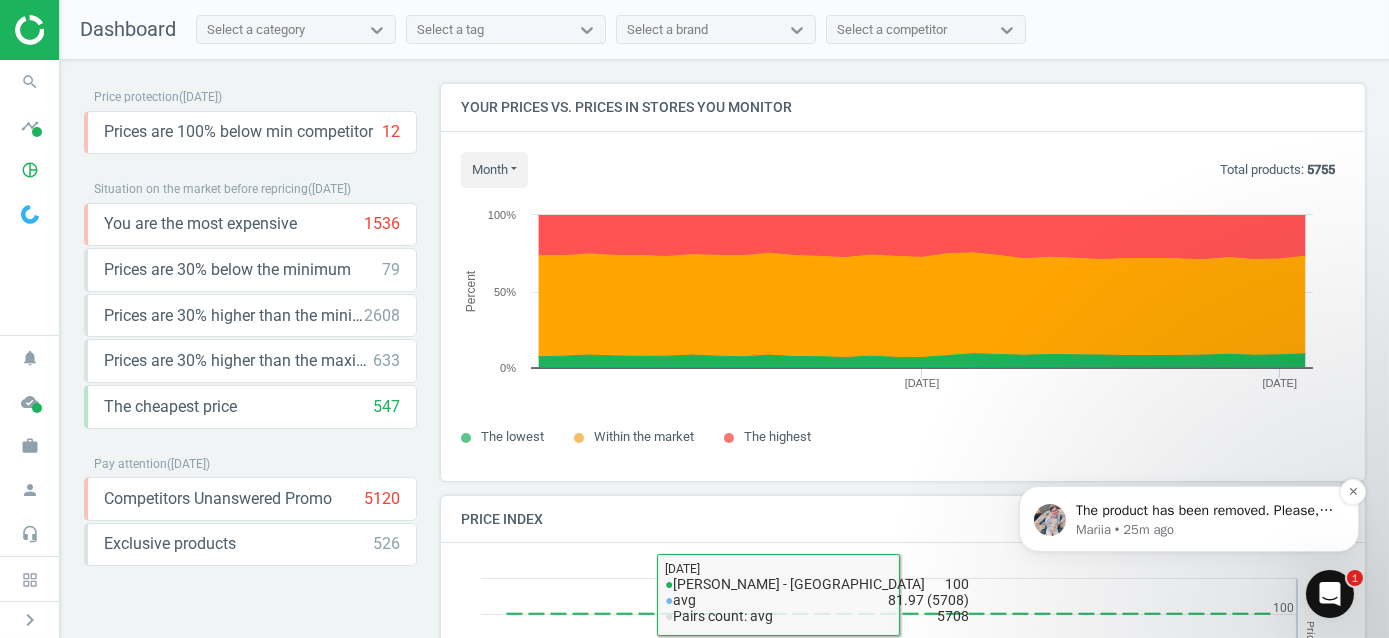 click on "Mariia • 25m ago" at bounding box center (1204, 529) 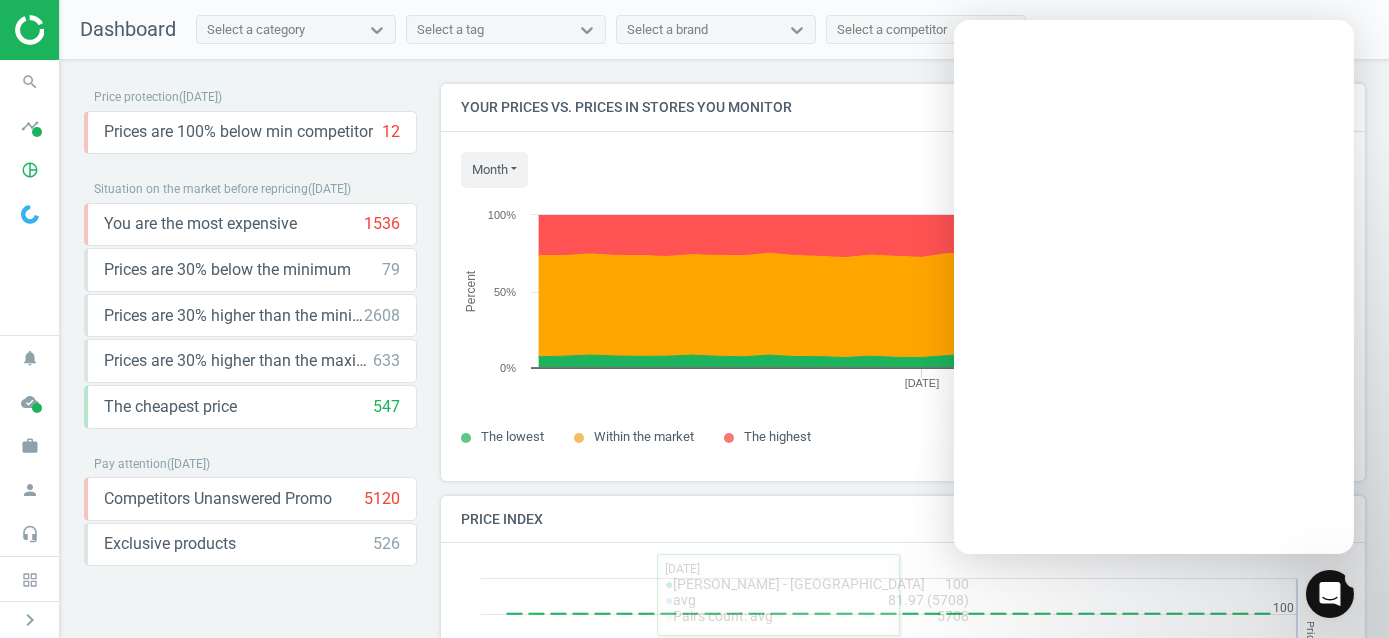 scroll, scrollTop: 0, scrollLeft: 0, axis: both 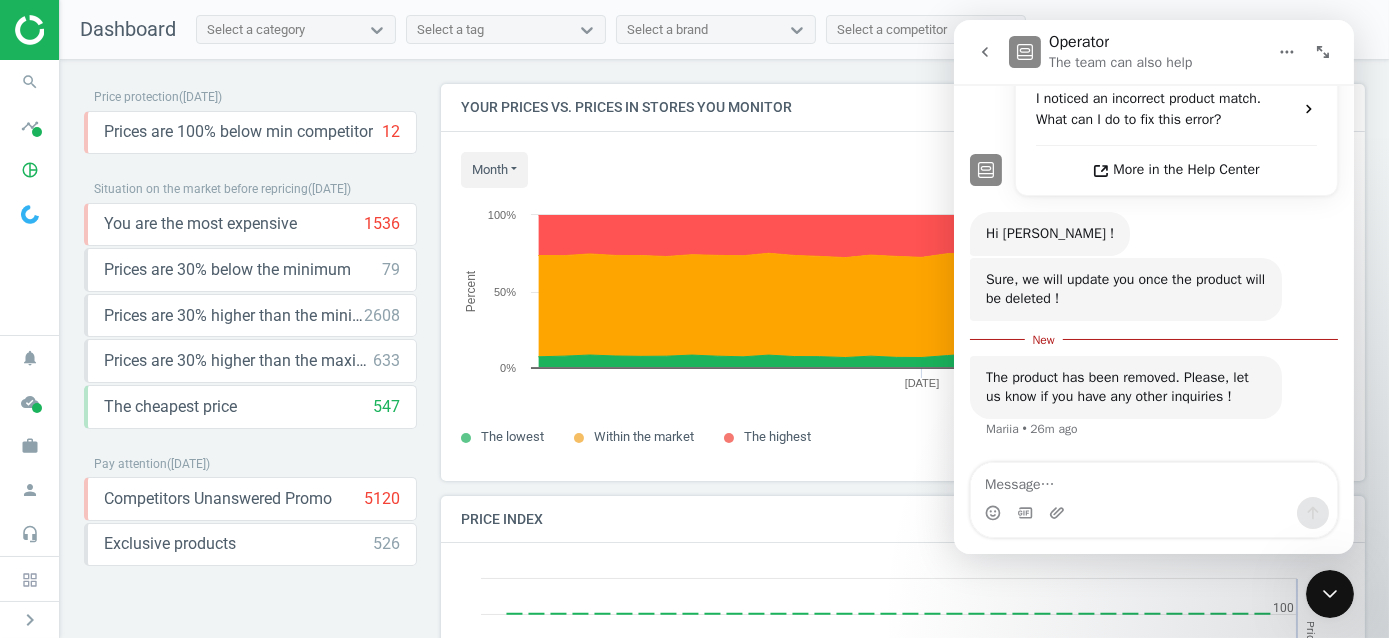 click at bounding box center (1153, 480) 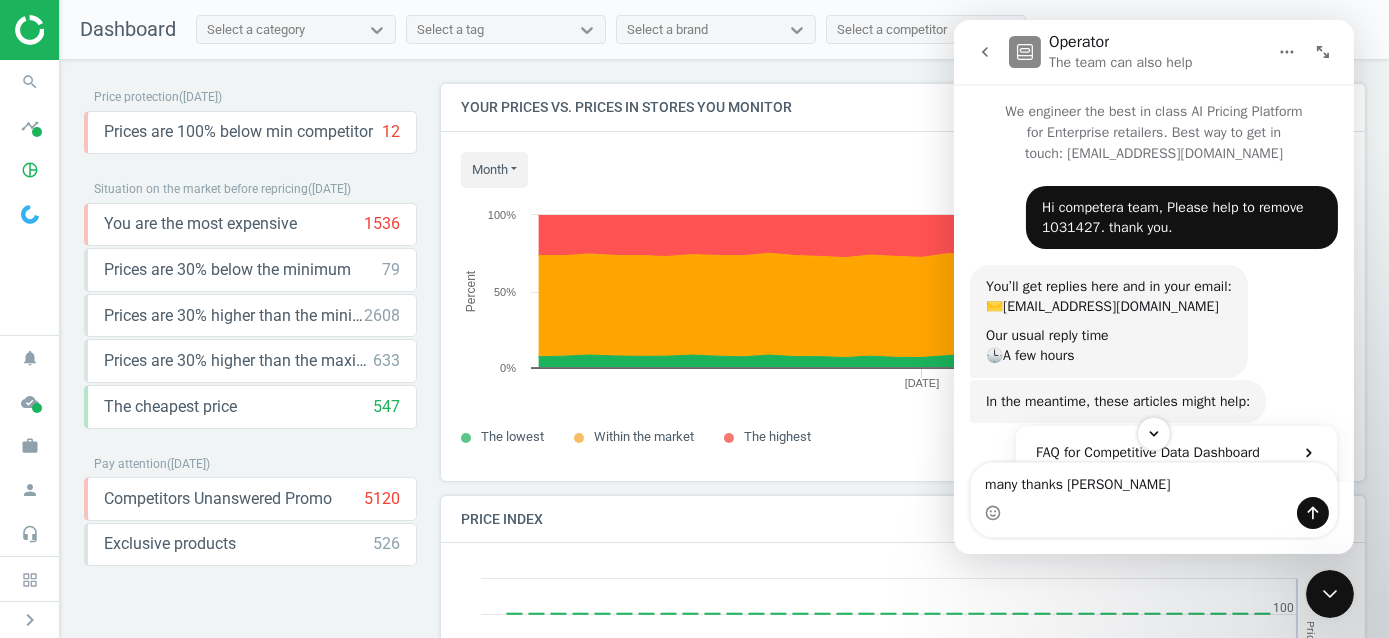 scroll, scrollTop: 496, scrollLeft: 0, axis: vertical 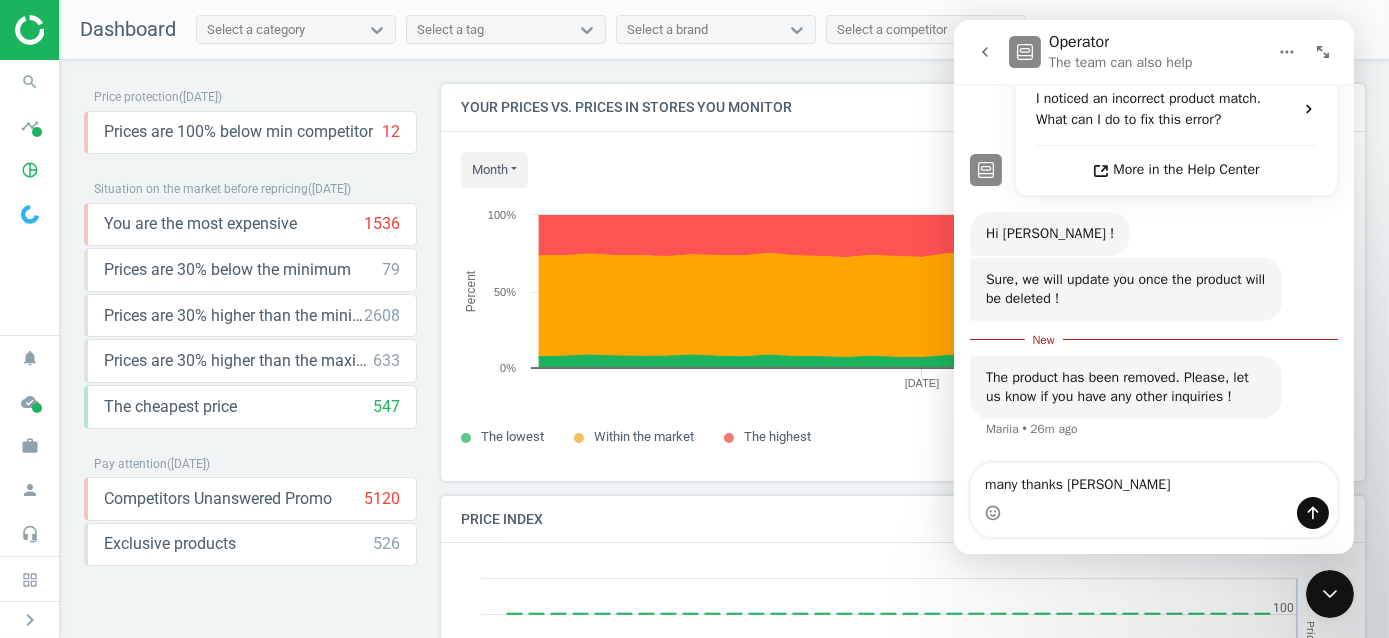click at bounding box center (1153, 513) 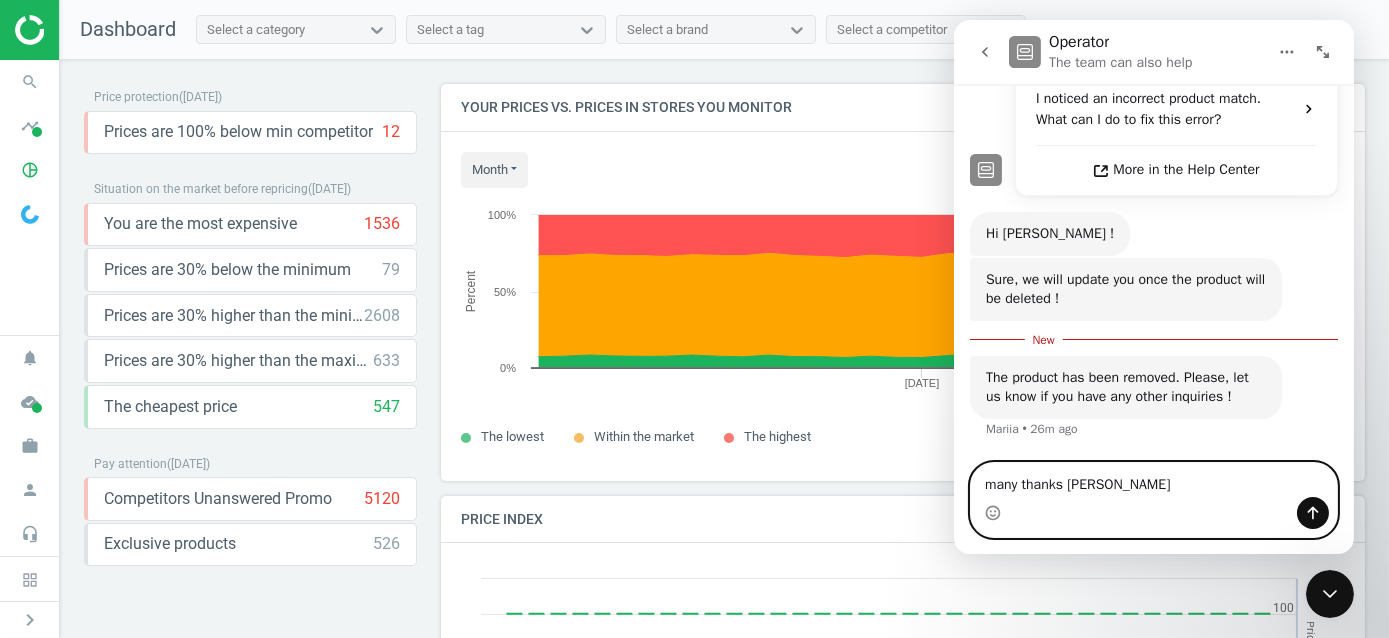 click on "many thanks mar" at bounding box center (1153, 480) 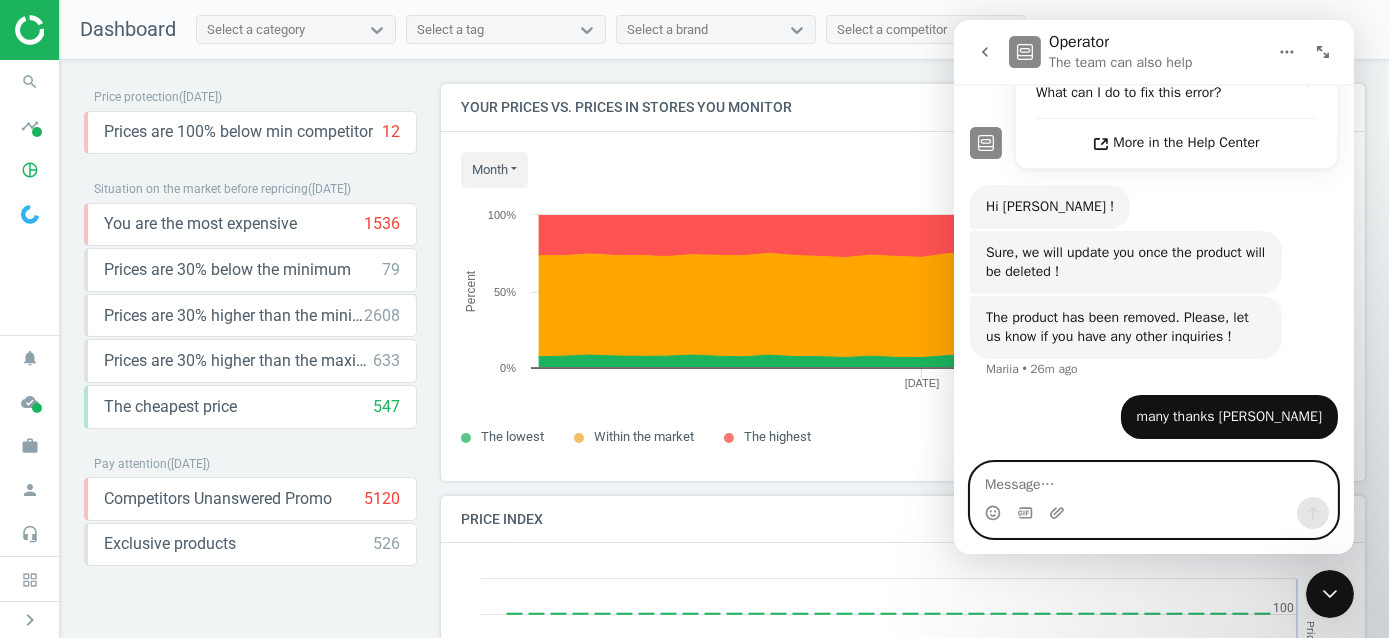 scroll, scrollTop: 523, scrollLeft: 0, axis: vertical 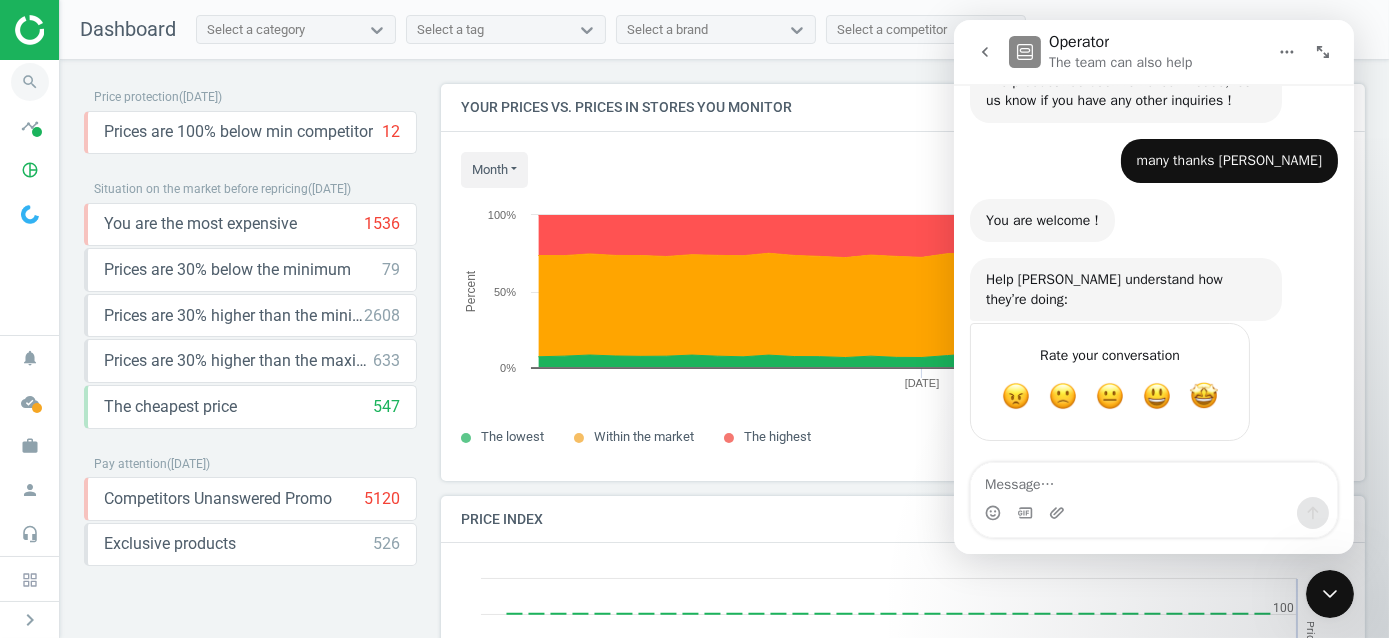 click on "search" at bounding box center [30, 82] 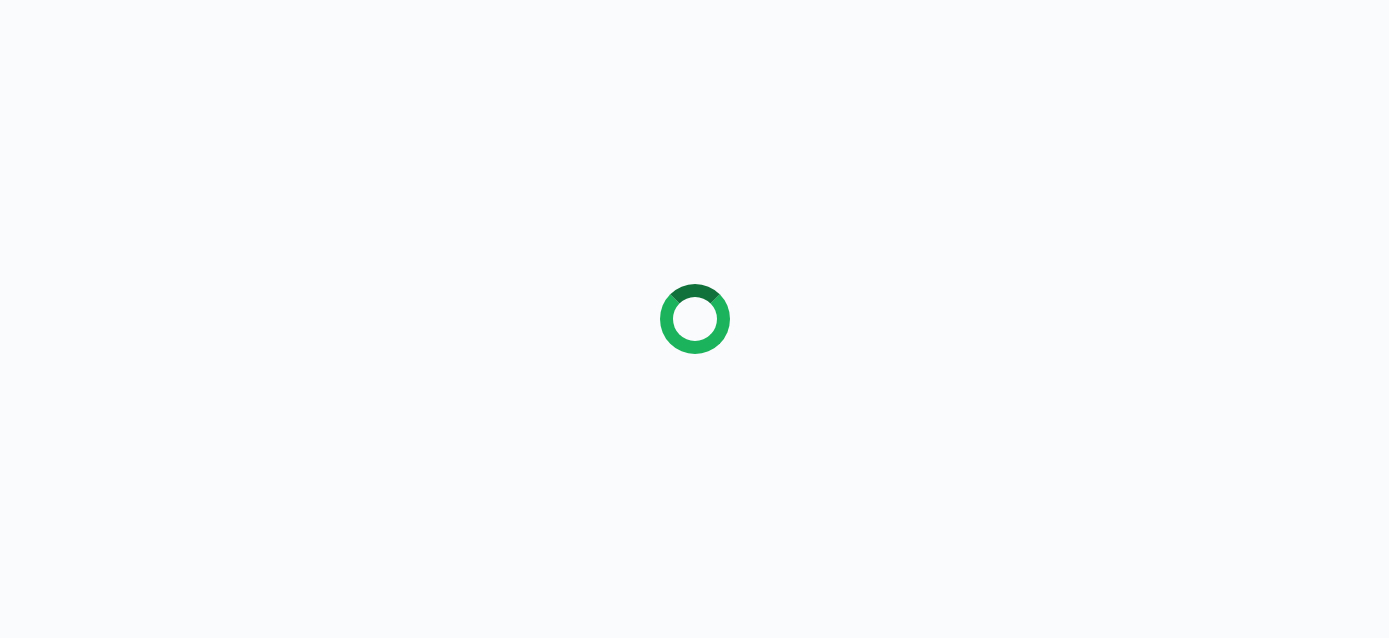 scroll, scrollTop: 0, scrollLeft: 0, axis: both 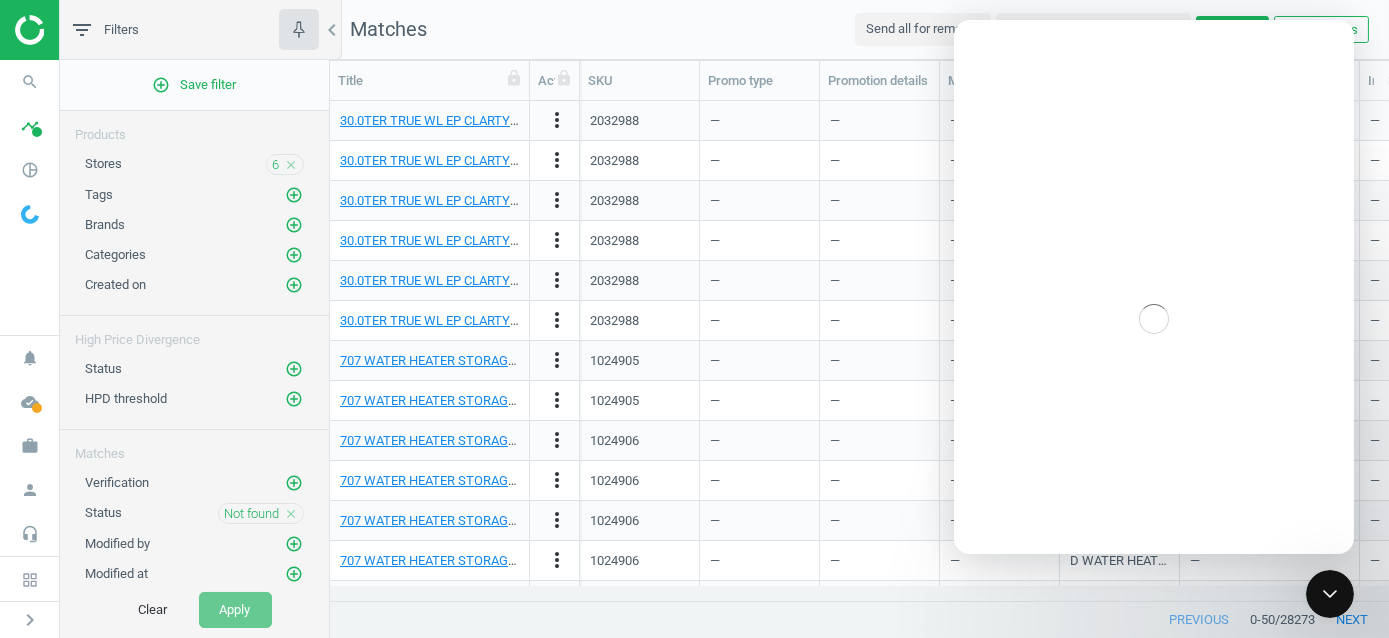 click at bounding box center [86, 30] 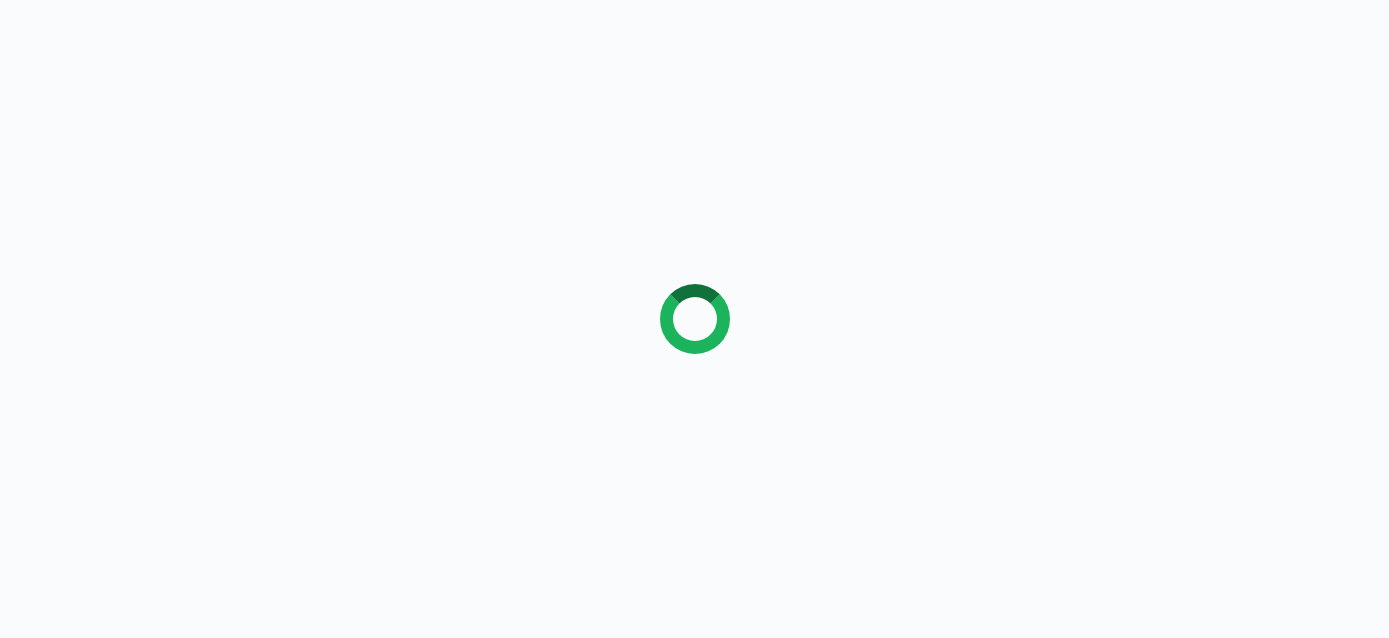 scroll, scrollTop: 0, scrollLeft: 0, axis: both 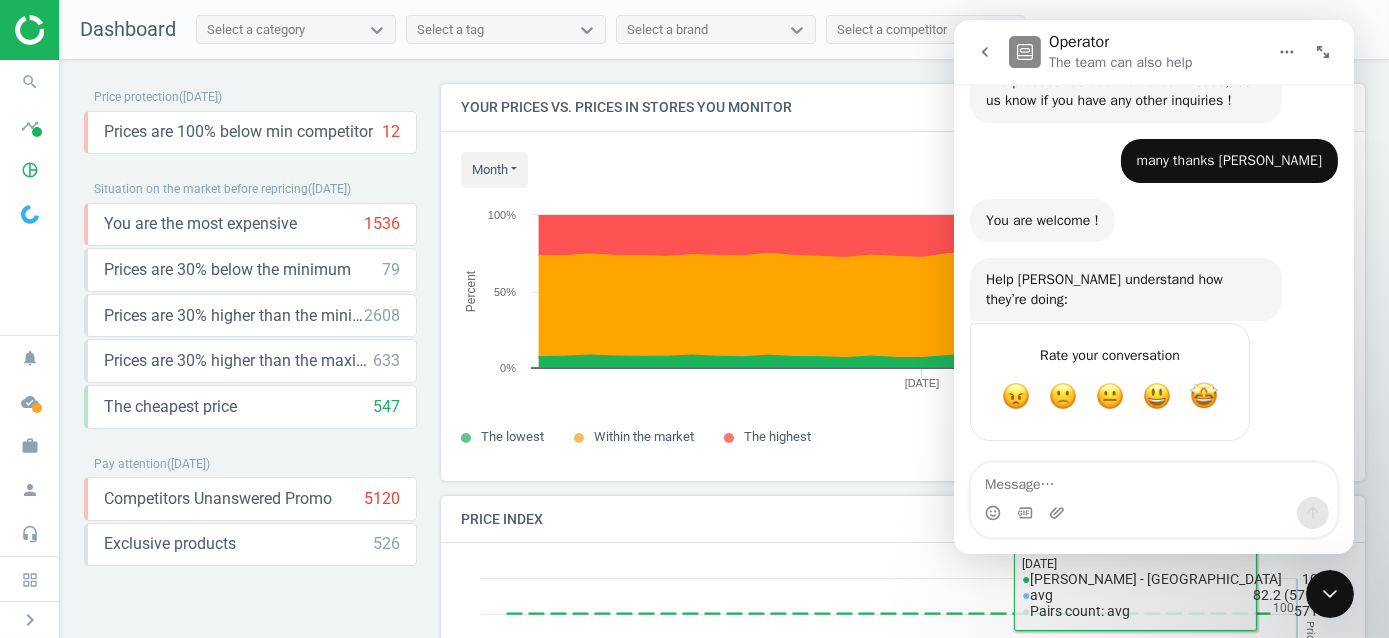 click at bounding box center [1329, 593] 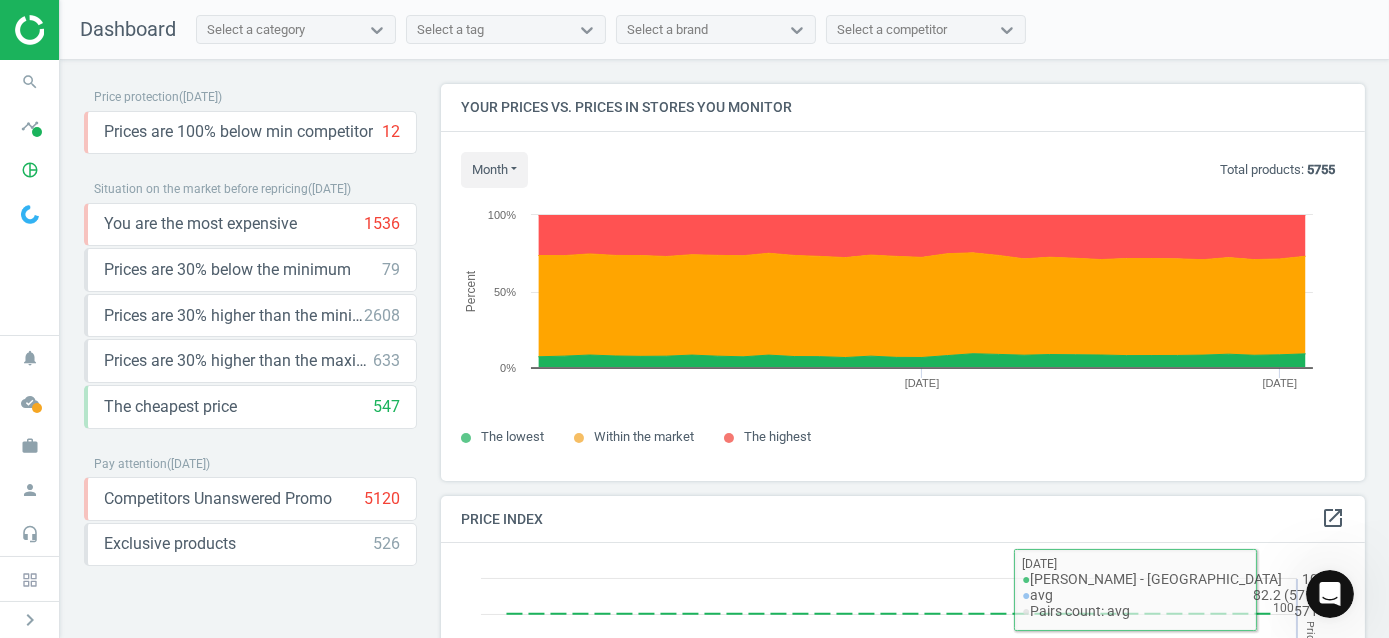 scroll, scrollTop: 0, scrollLeft: 0, axis: both 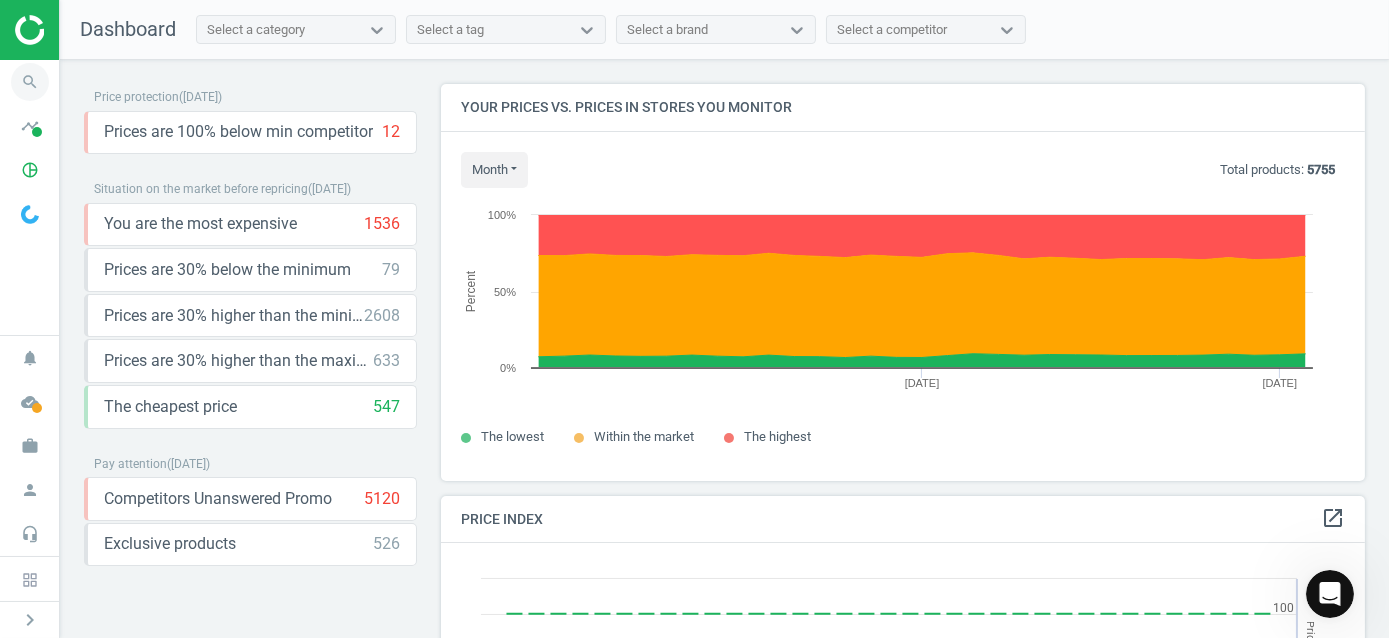 click on "search" at bounding box center [30, 82] 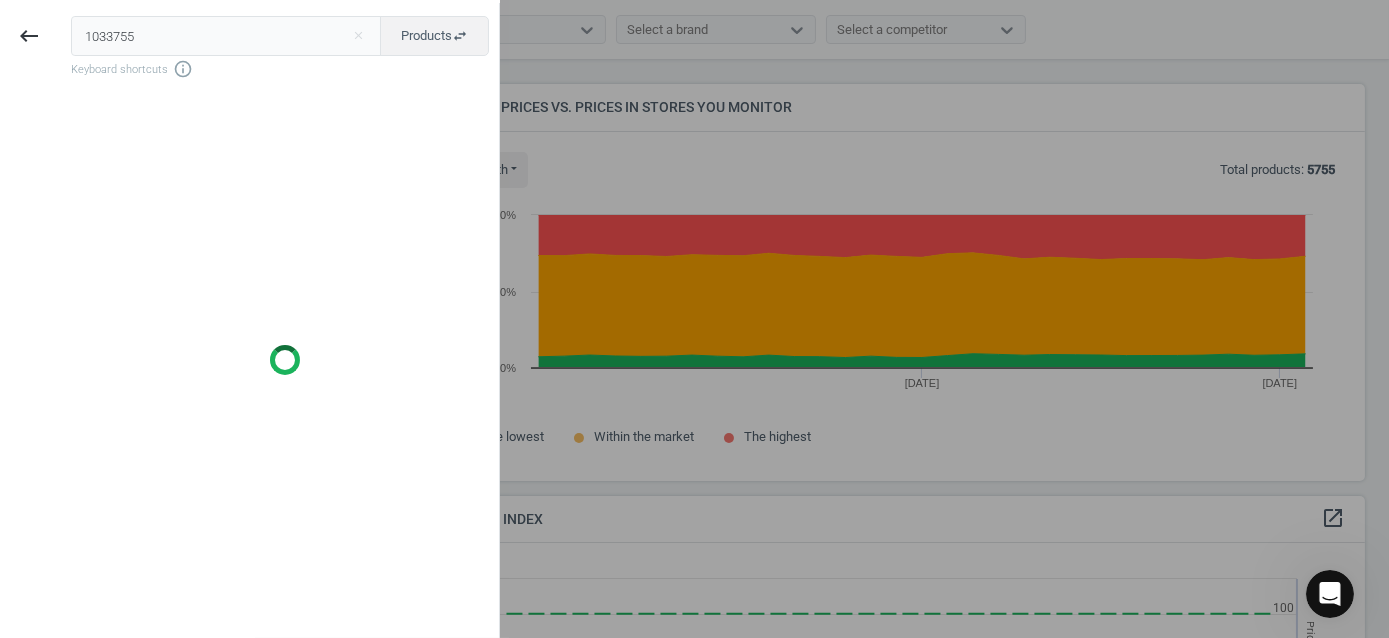 type on "1033755" 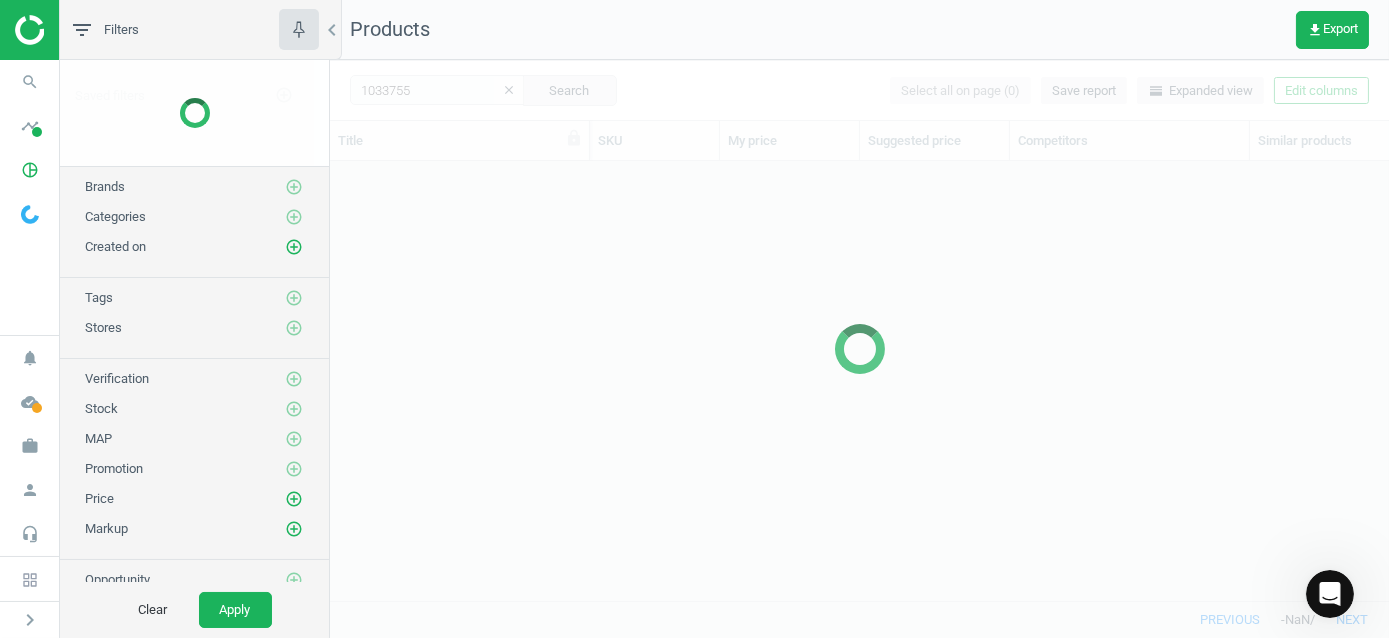 scroll, scrollTop: 16, scrollLeft: 16, axis: both 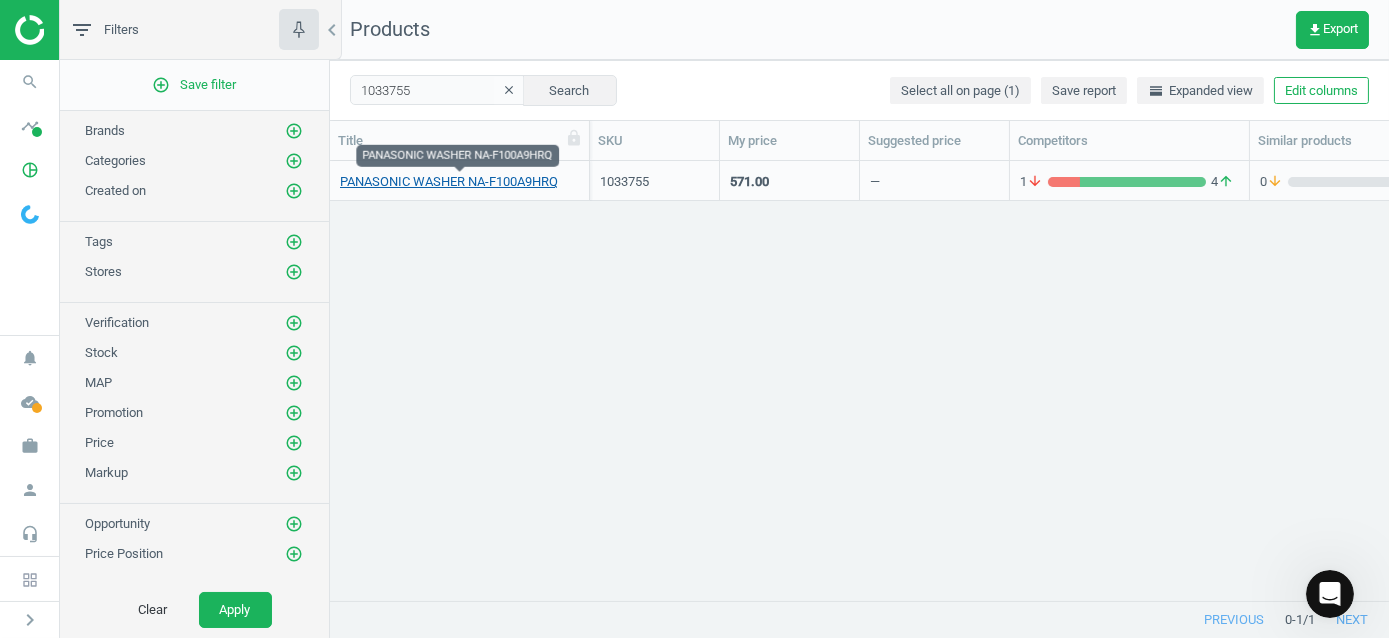 click on "PANASONIC WASHER NA-F100A9HRQ" at bounding box center [449, 182] 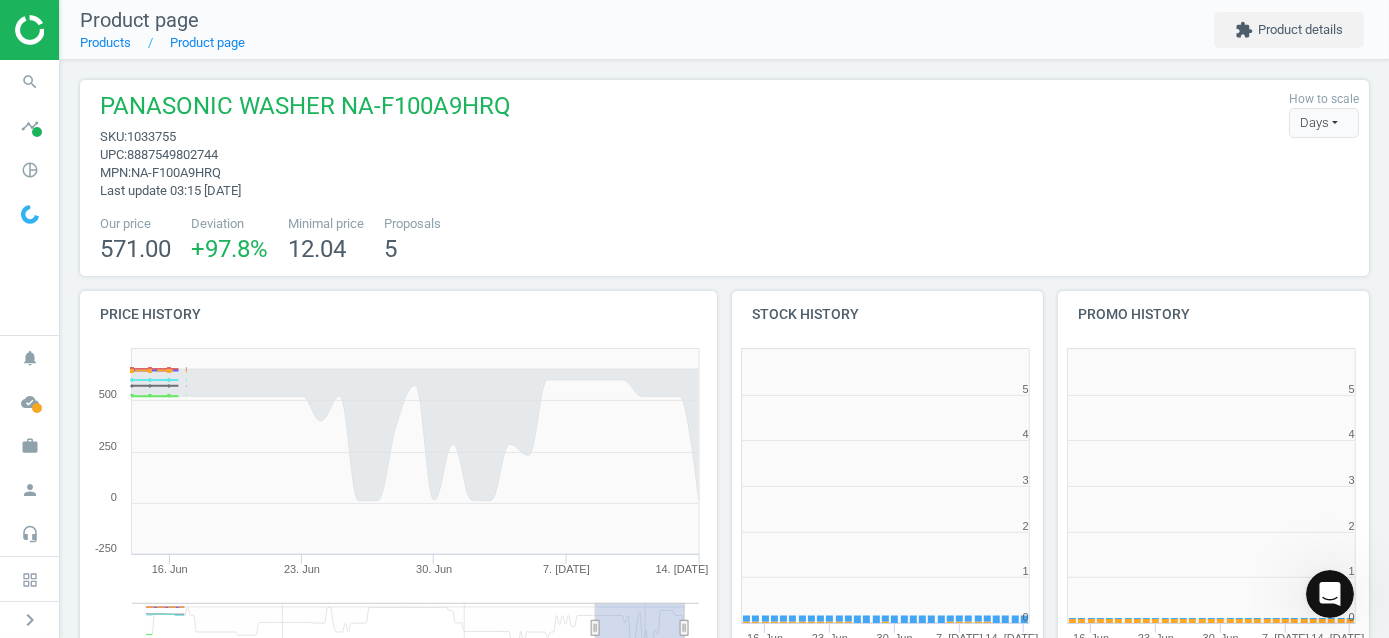 scroll, scrollTop: 10, scrollLeft: 10, axis: both 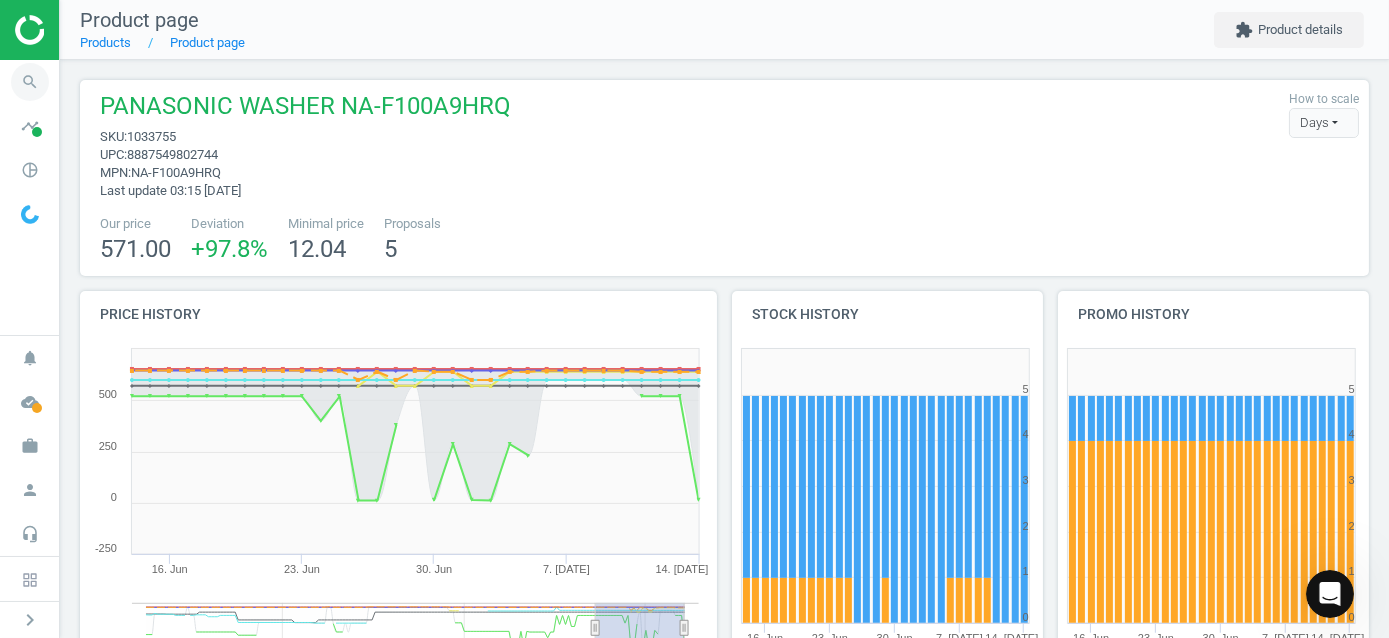 click on "search" at bounding box center (30, 82) 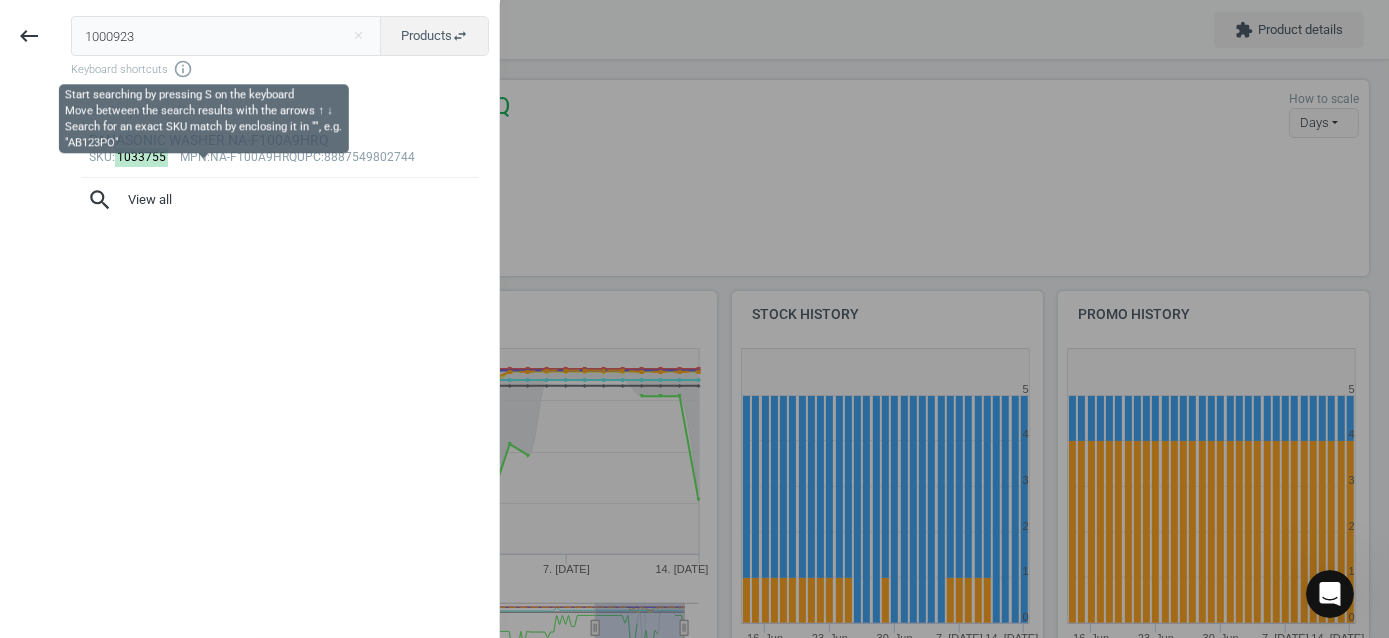 type on "1000923" 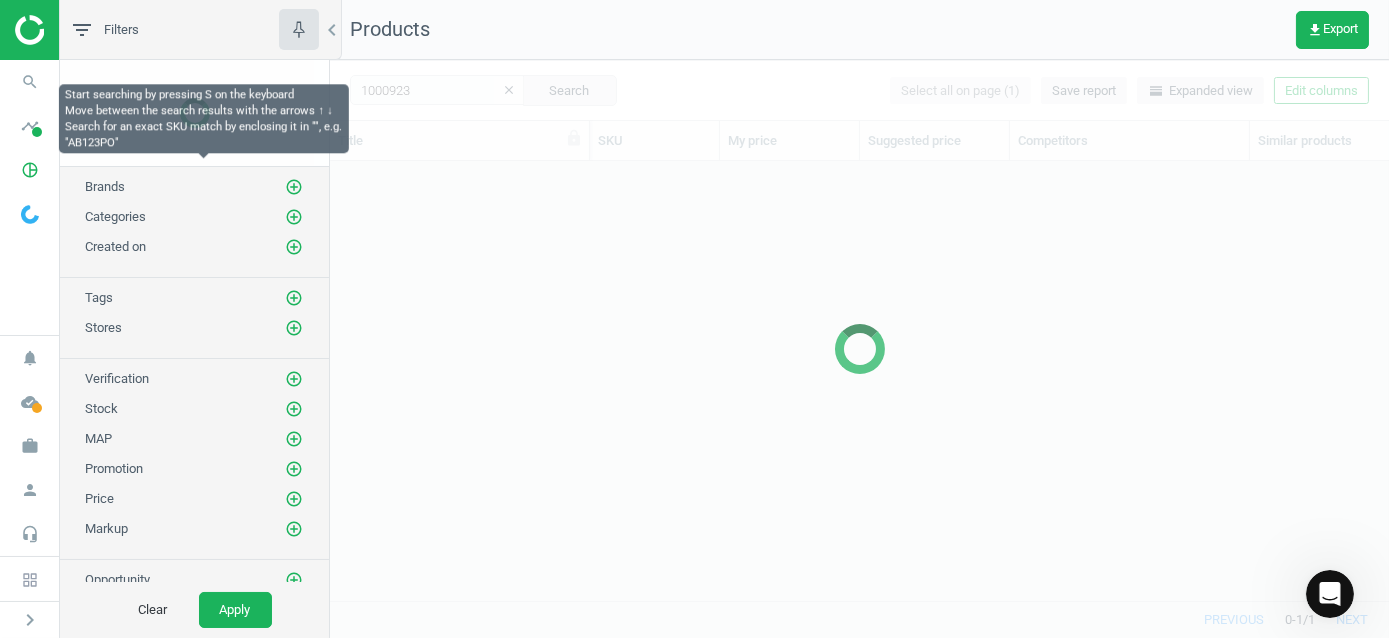 scroll, scrollTop: 16, scrollLeft: 16, axis: both 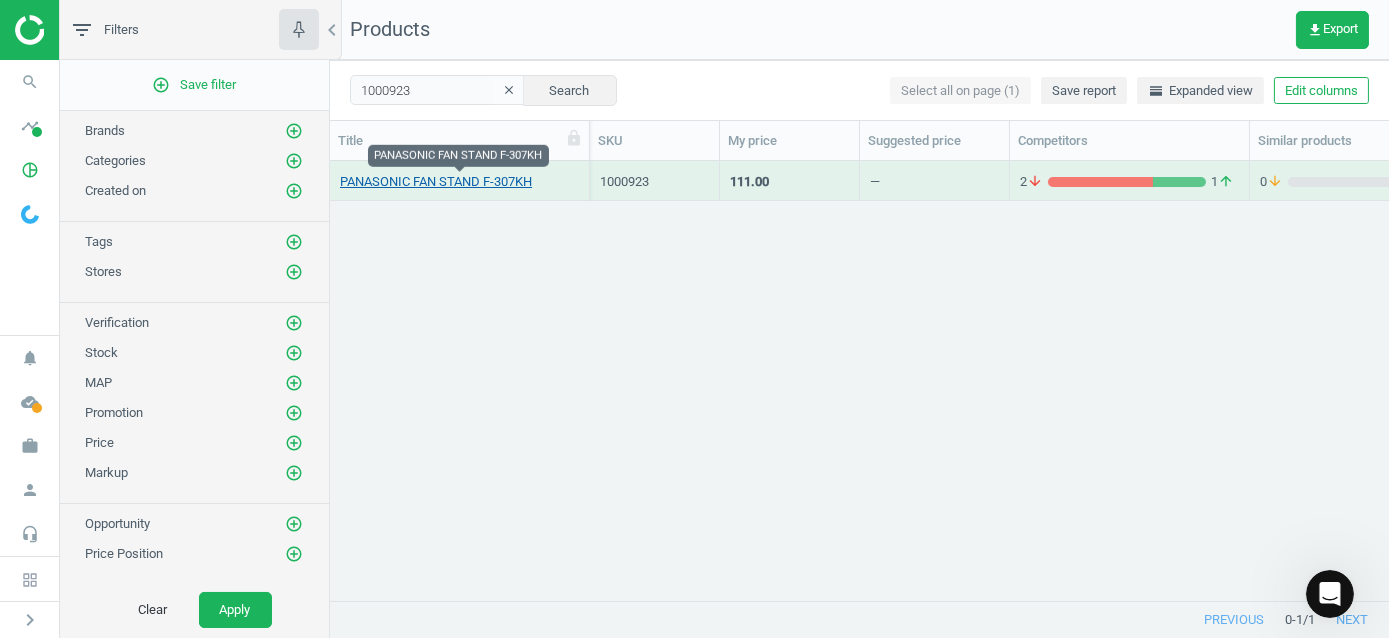 click on "PANASONIC FAN STAND F-307KH" at bounding box center (436, 182) 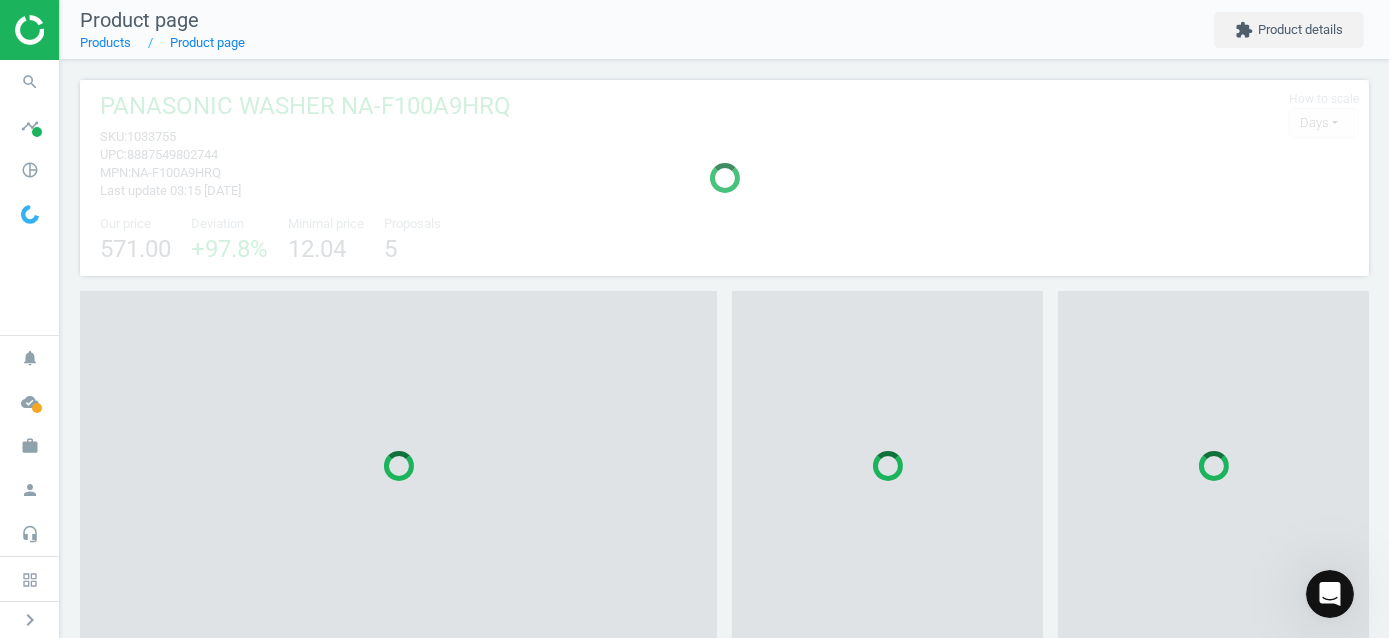 scroll, scrollTop: 10, scrollLeft: 10, axis: both 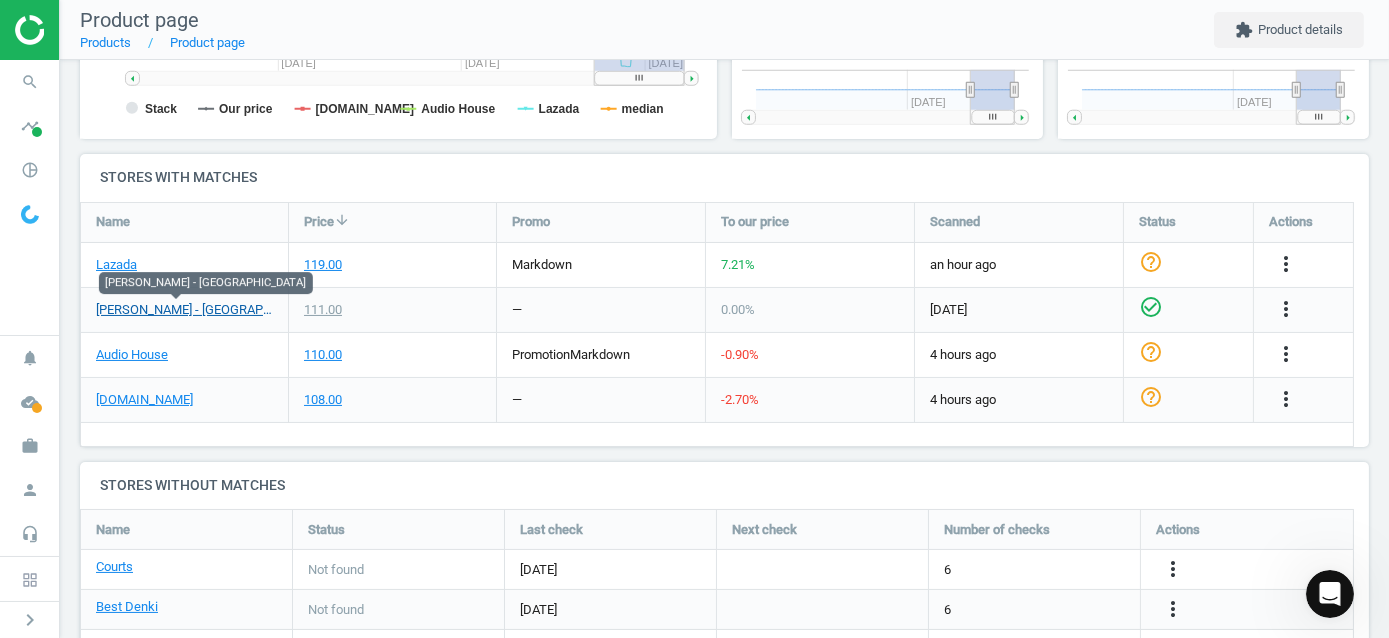 click on "[PERSON_NAME] - [GEOGRAPHIC_DATA]" at bounding box center [184, 310] 